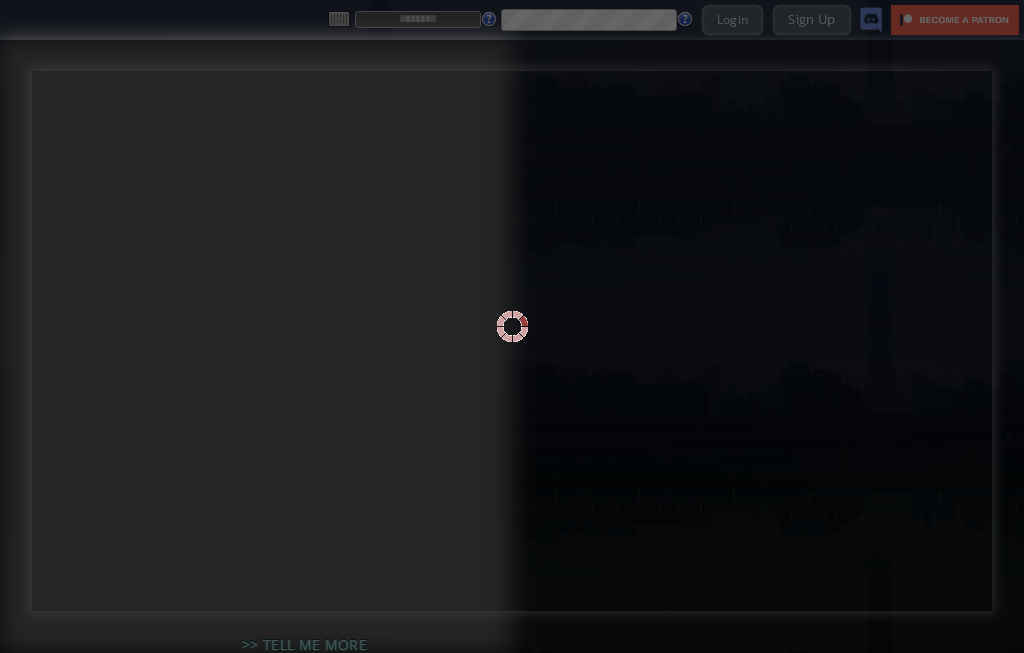 scroll, scrollTop: 0, scrollLeft: 0, axis: both 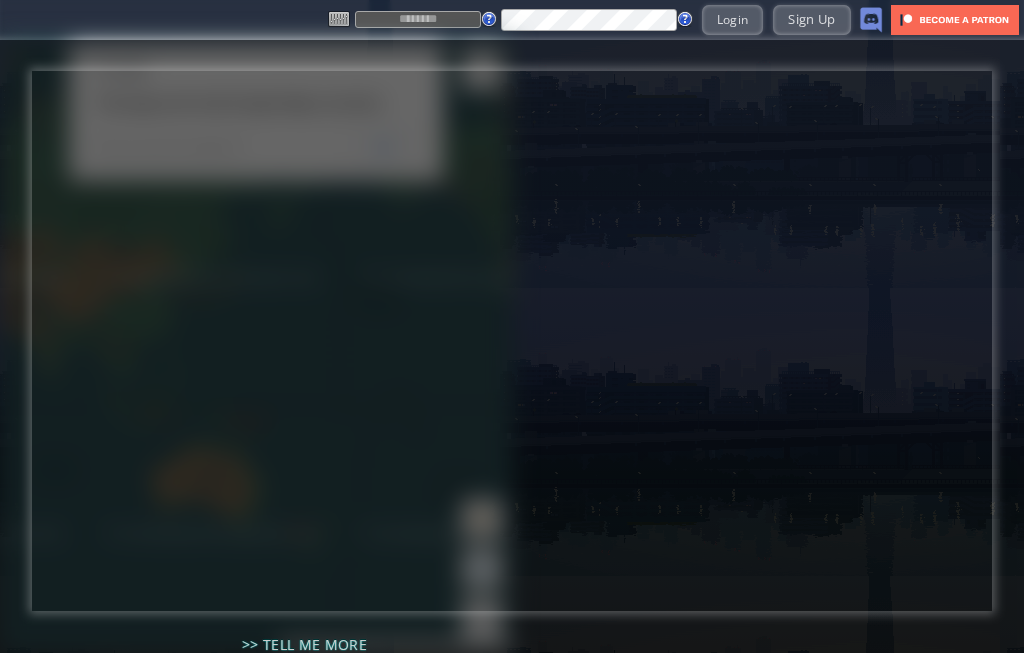 click at bounding box center (418, 19) 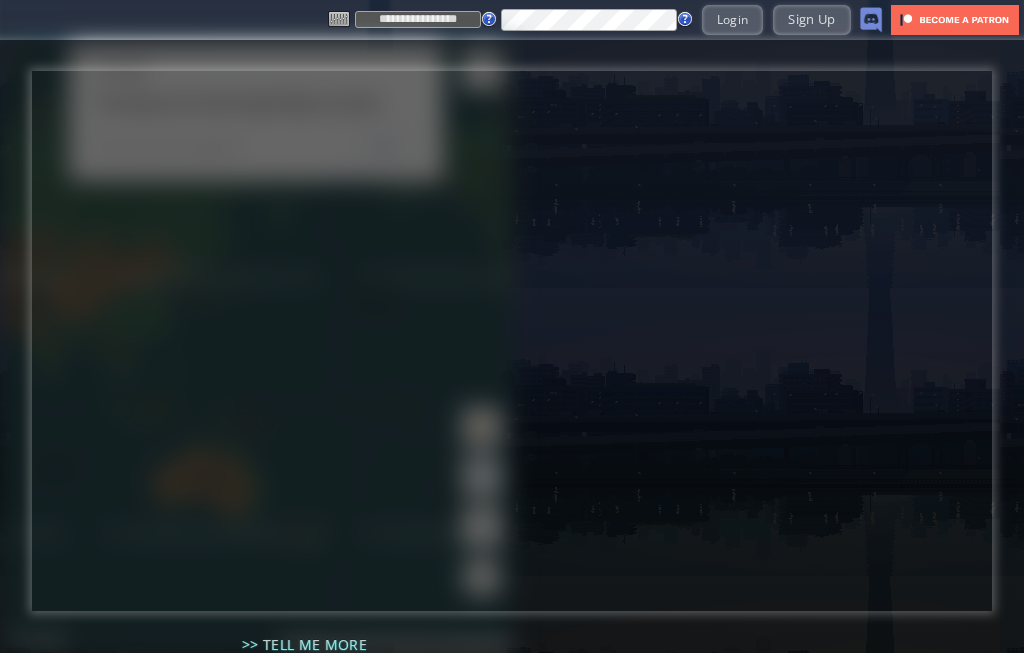 click on "Login" at bounding box center [733, 19] 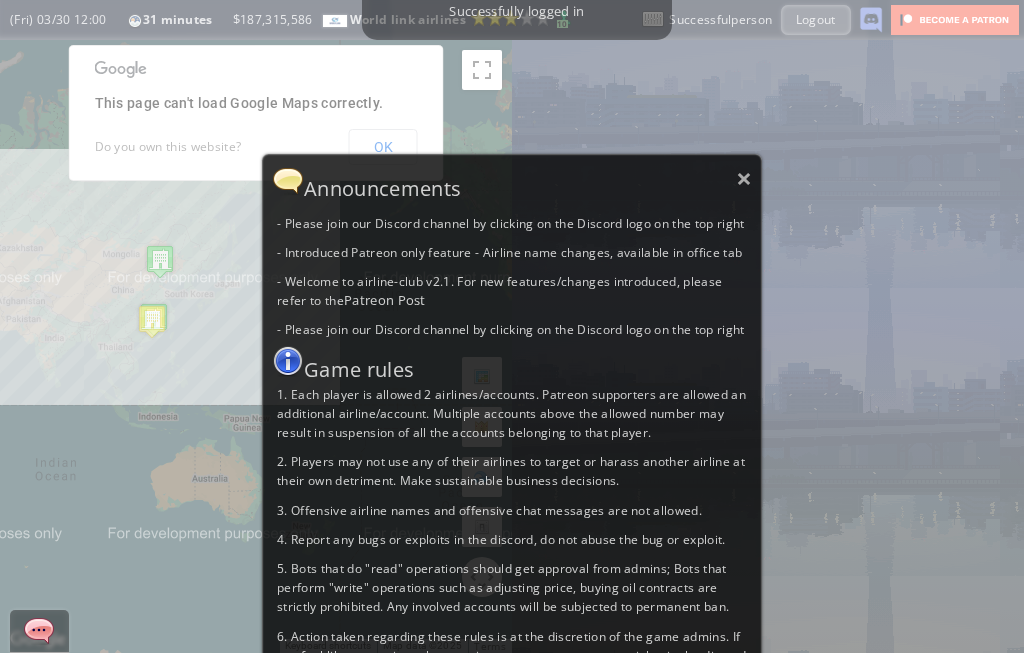 click on "×" at bounding box center (744, 178) 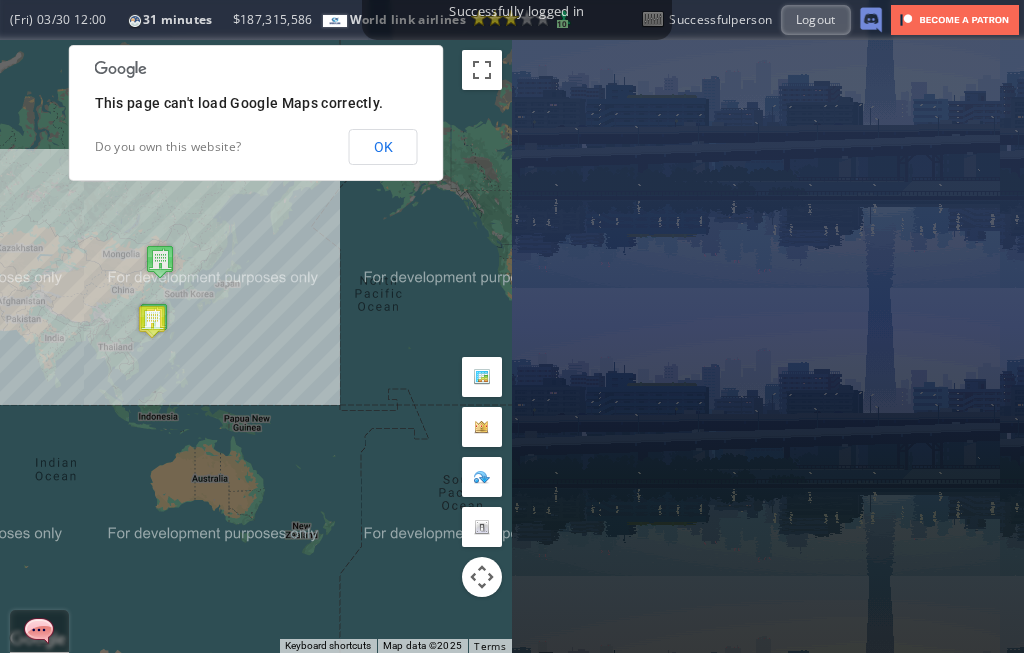 click on "OK" at bounding box center [383, 147] 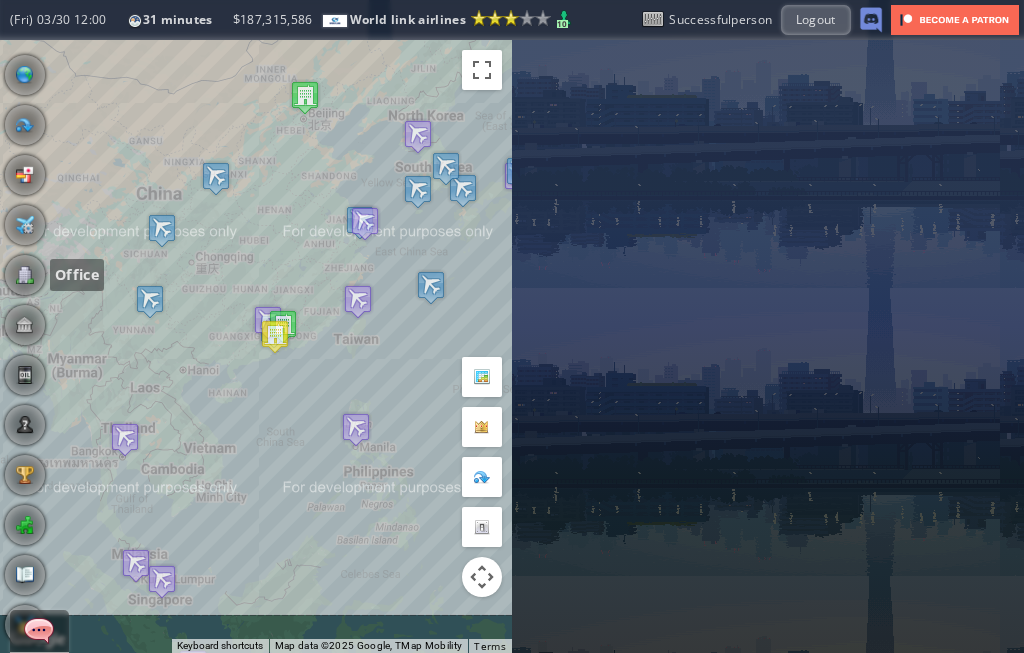 click at bounding box center [25, 275] 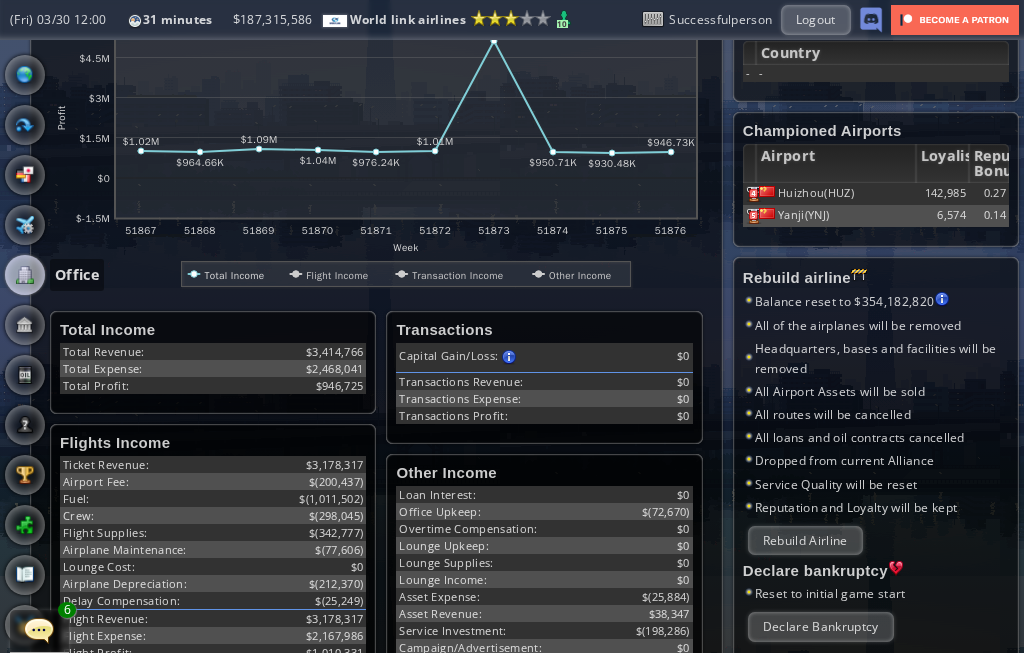 scroll, scrollTop: 649, scrollLeft: 0, axis: vertical 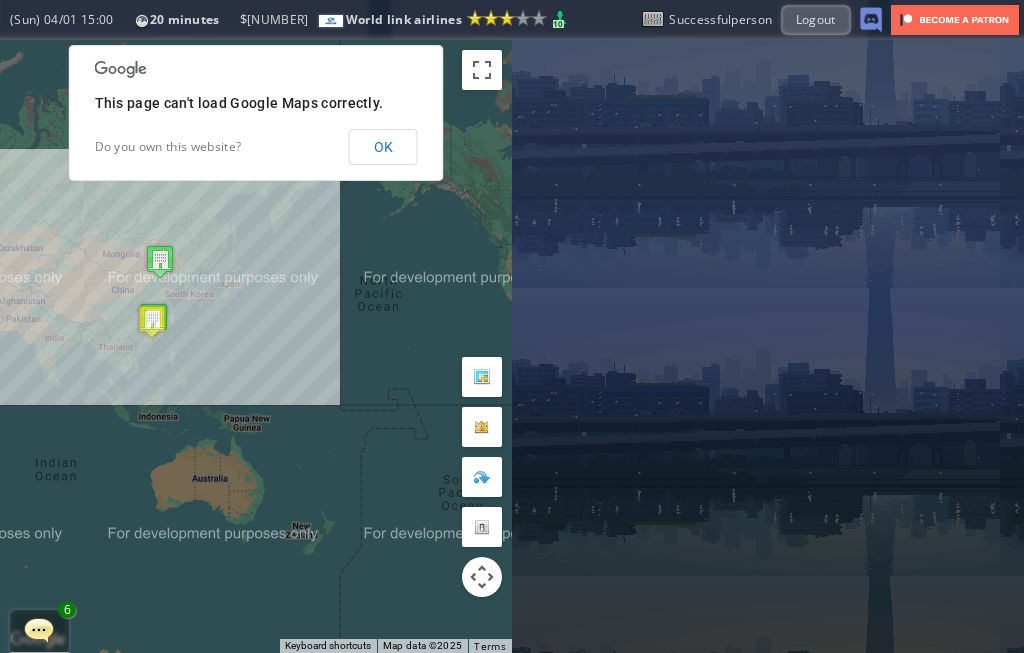 click on "OK" at bounding box center (383, 147) 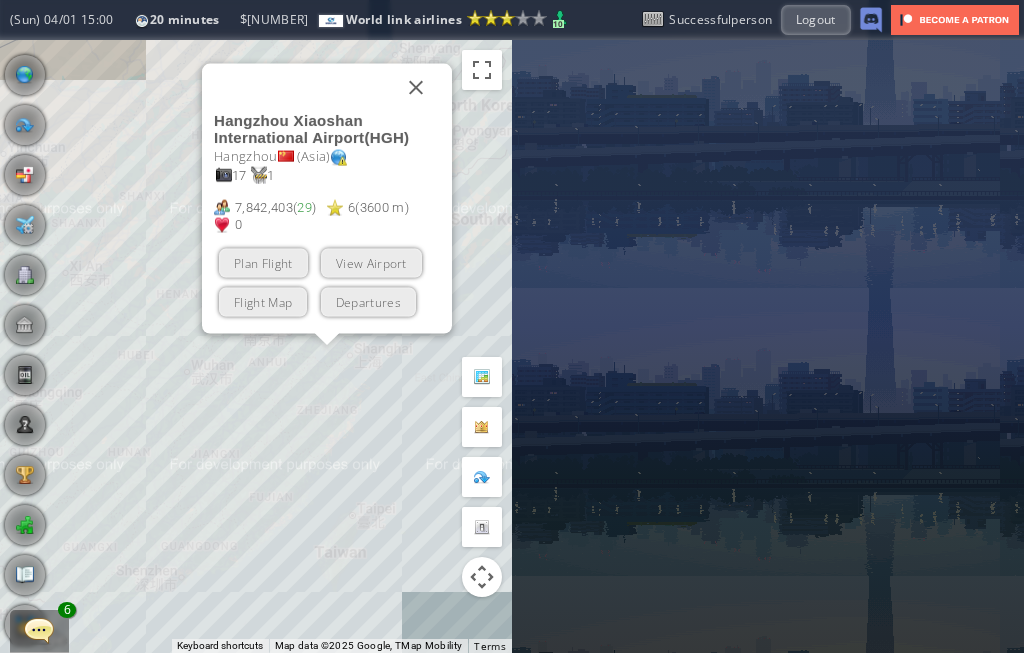 click on "Plan Flight" at bounding box center (263, 262) 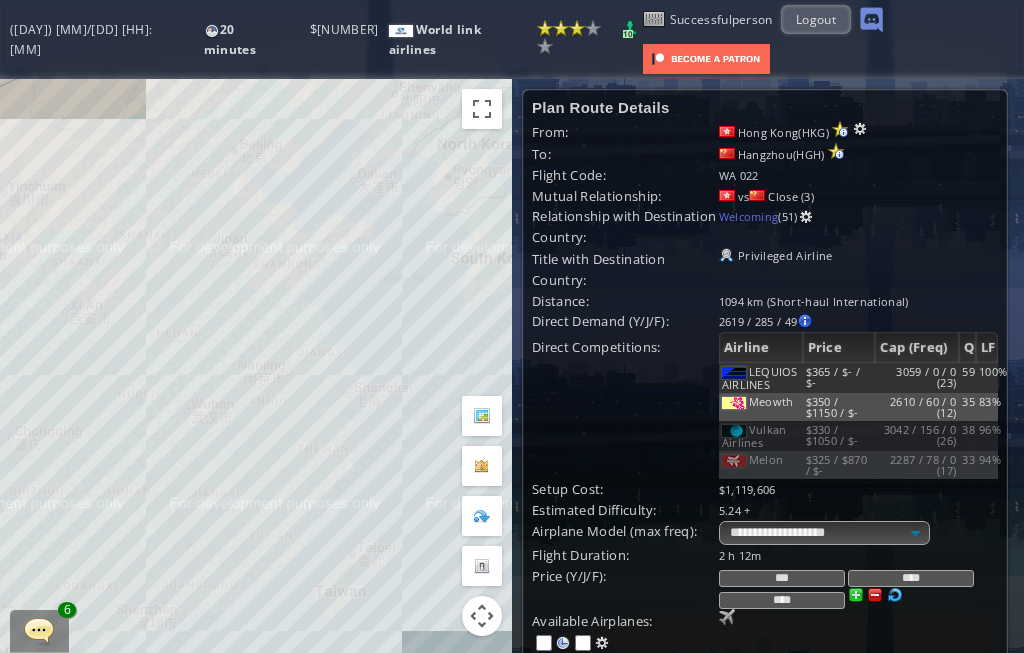 click at bounding box center (860, 129) 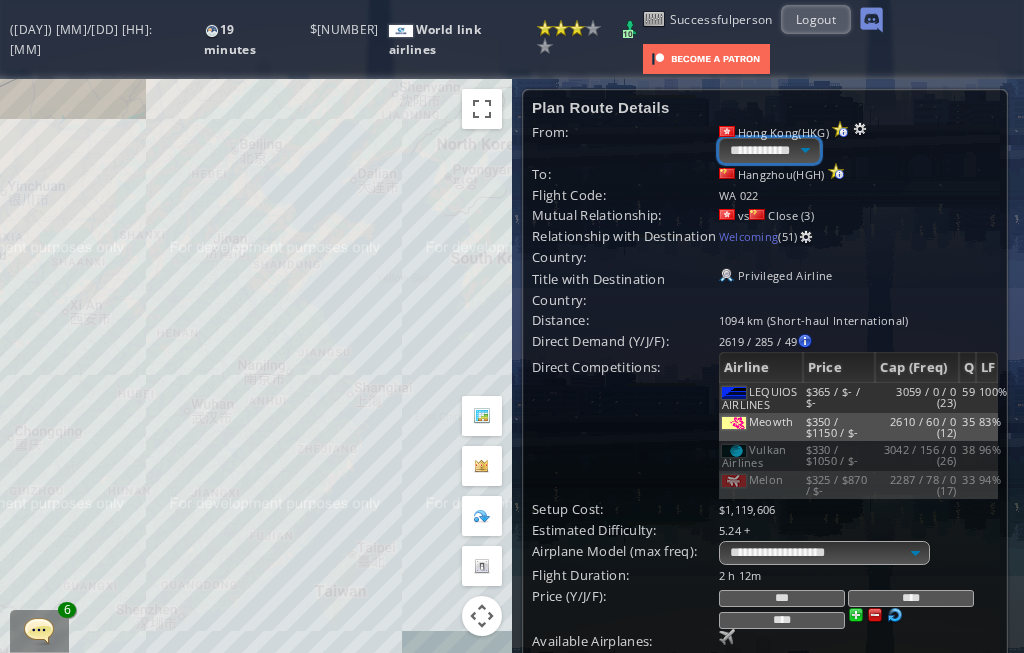 click on "**********" at bounding box center (769, 150) 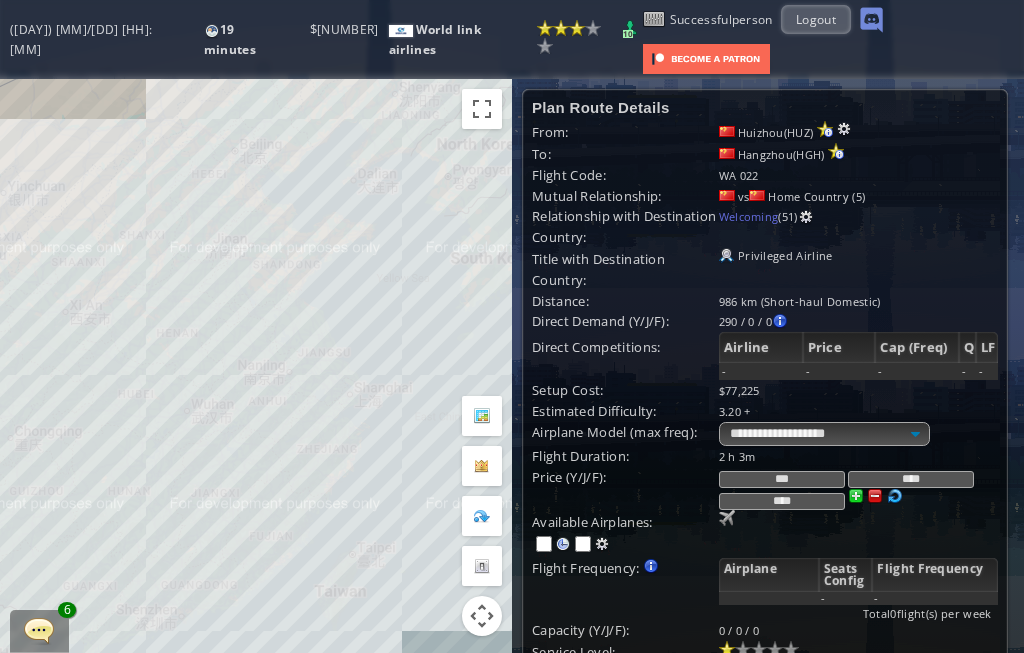 click at bounding box center (727, 518) 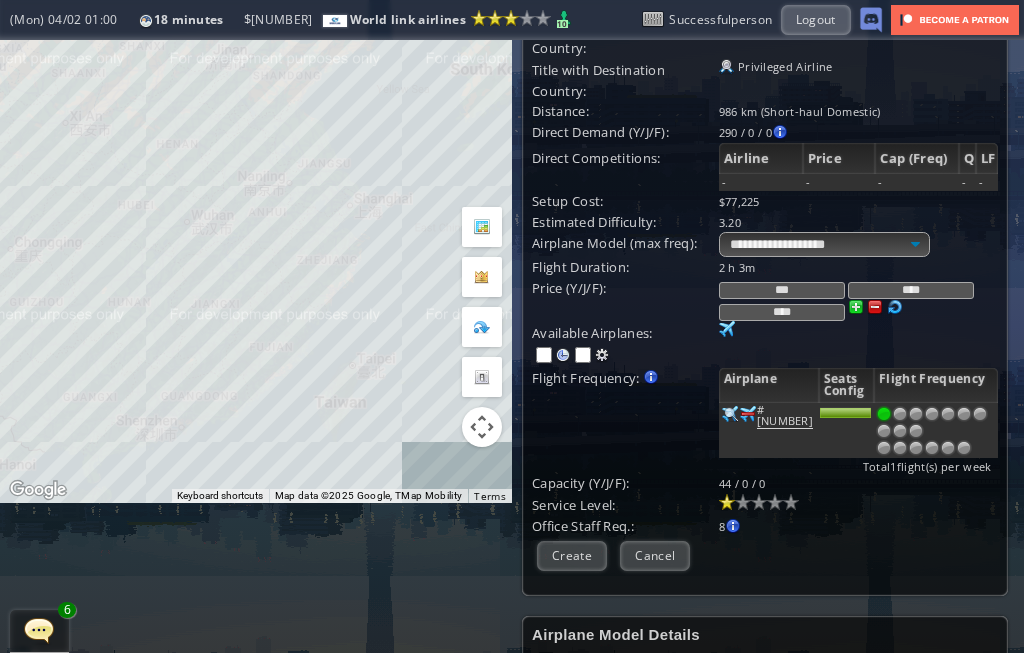 scroll, scrollTop: 174, scrollLeft: 0, axis: vertical 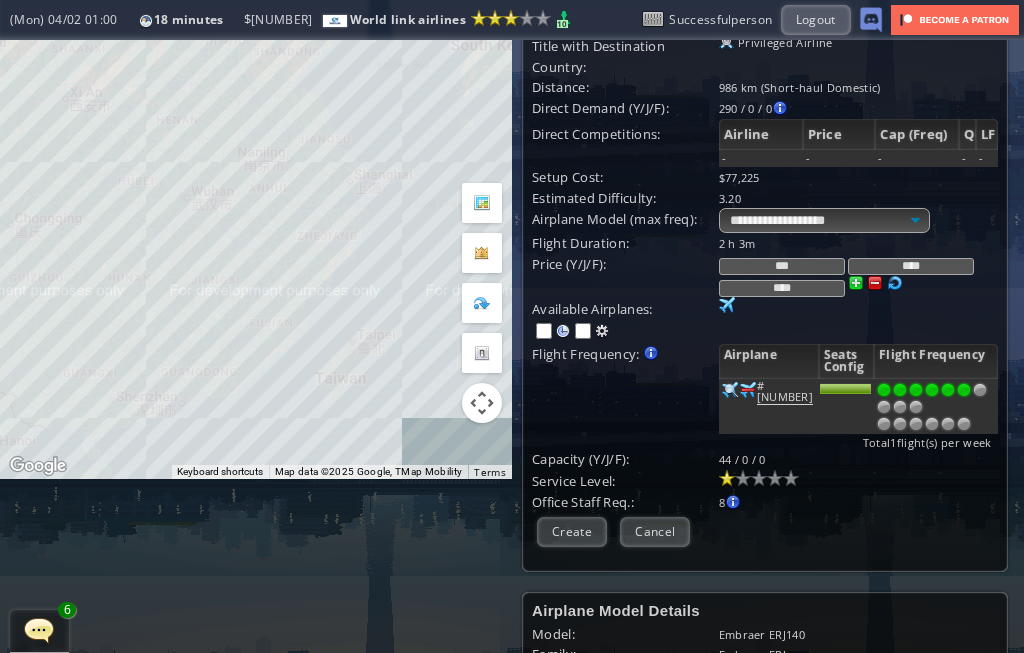 click at bounding box center (964, 390) 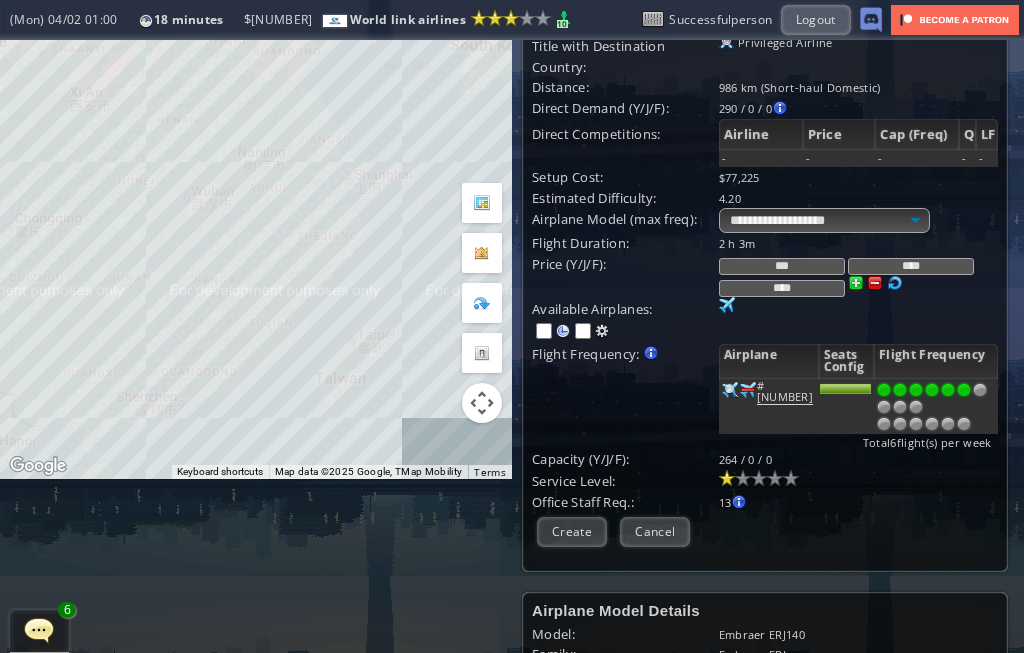 click at bounding box center (980, 390) 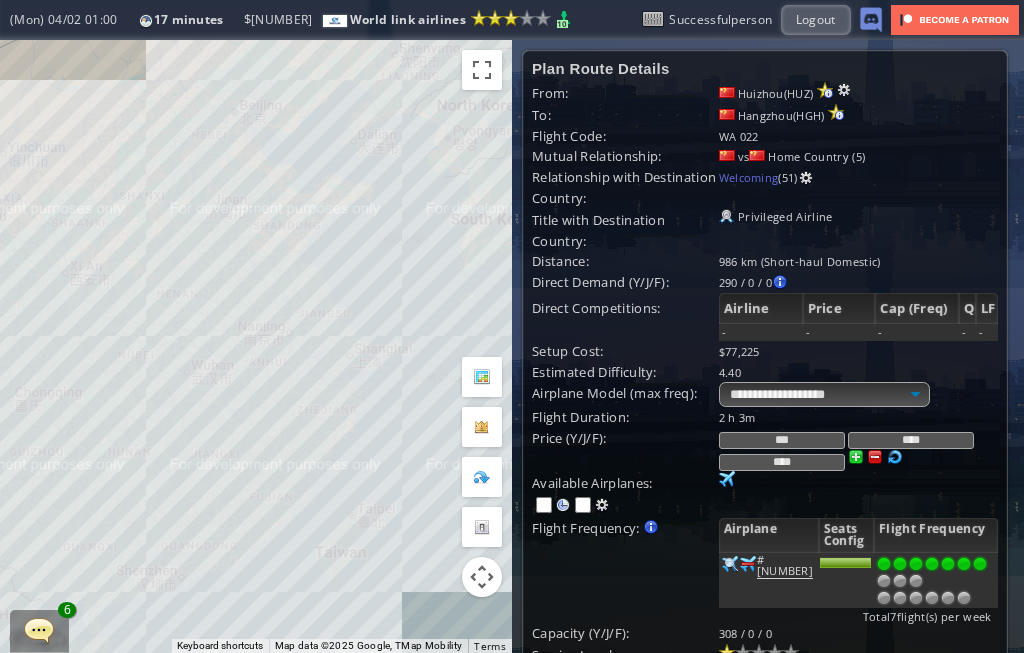 scroll, scrollTop: 0, scrollLeft: 0, axis: both 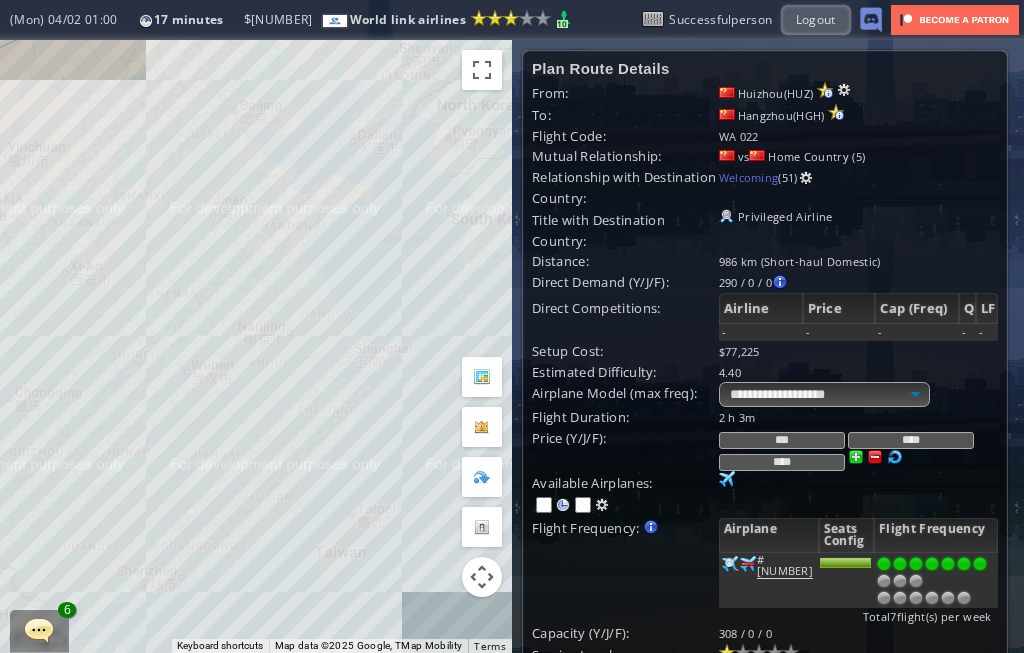 click at bounding box center (844, 90) 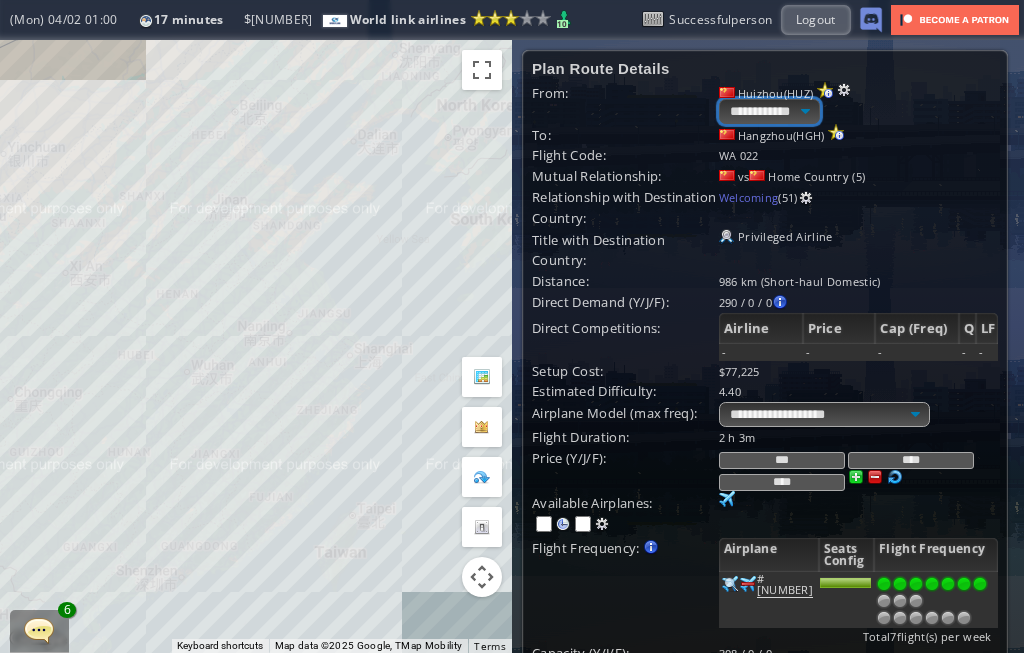 click on "**********" at bounding box center [769, 111] 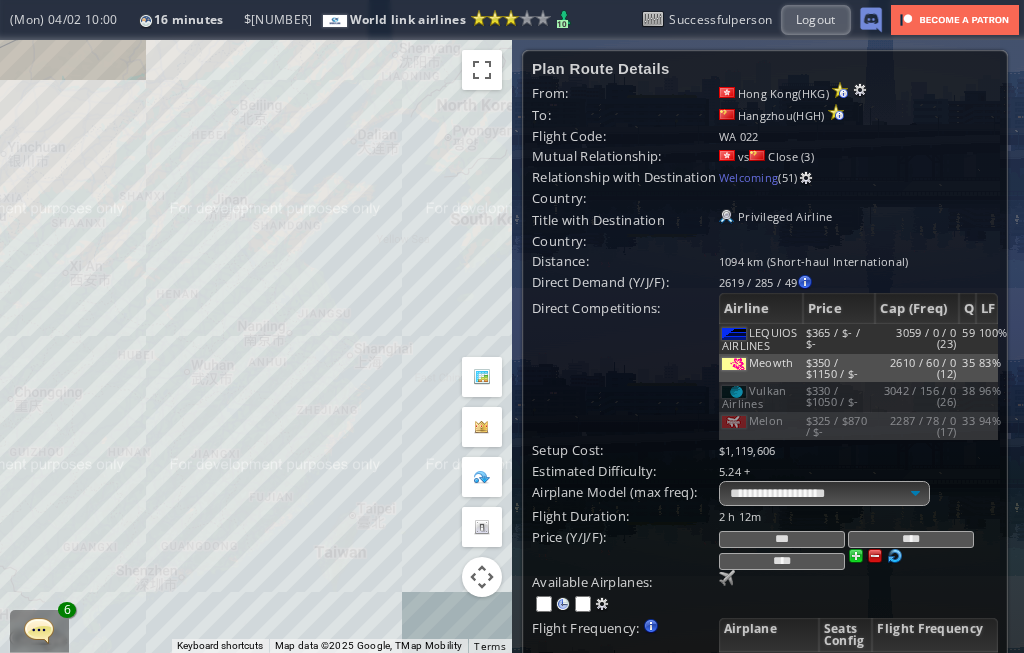 click at bounding box center [860, 90] 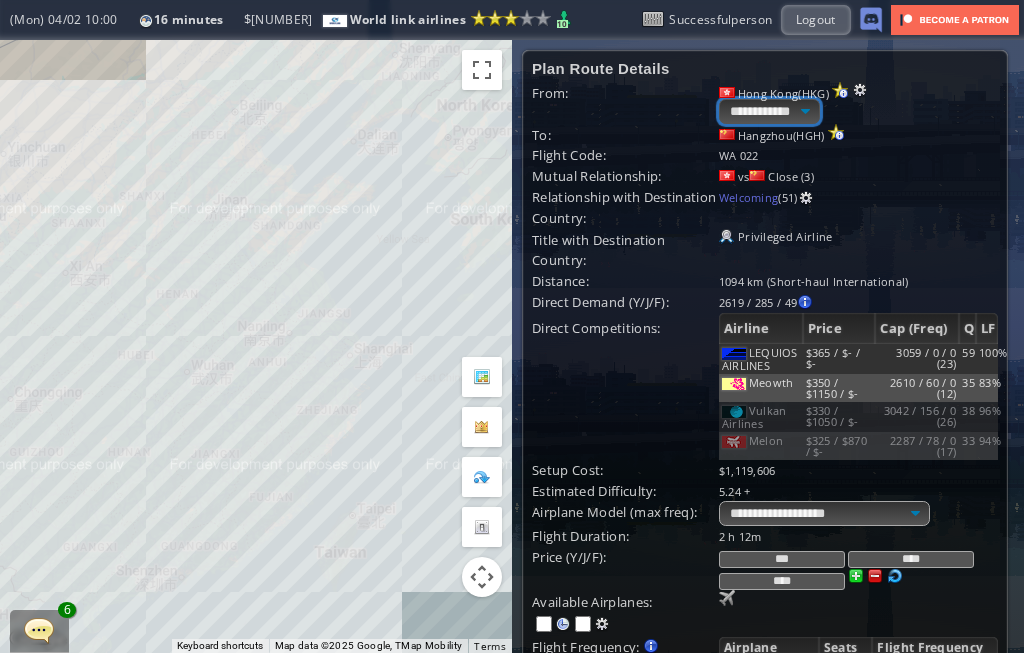 click on "**********" at bounding box center [769, 111] 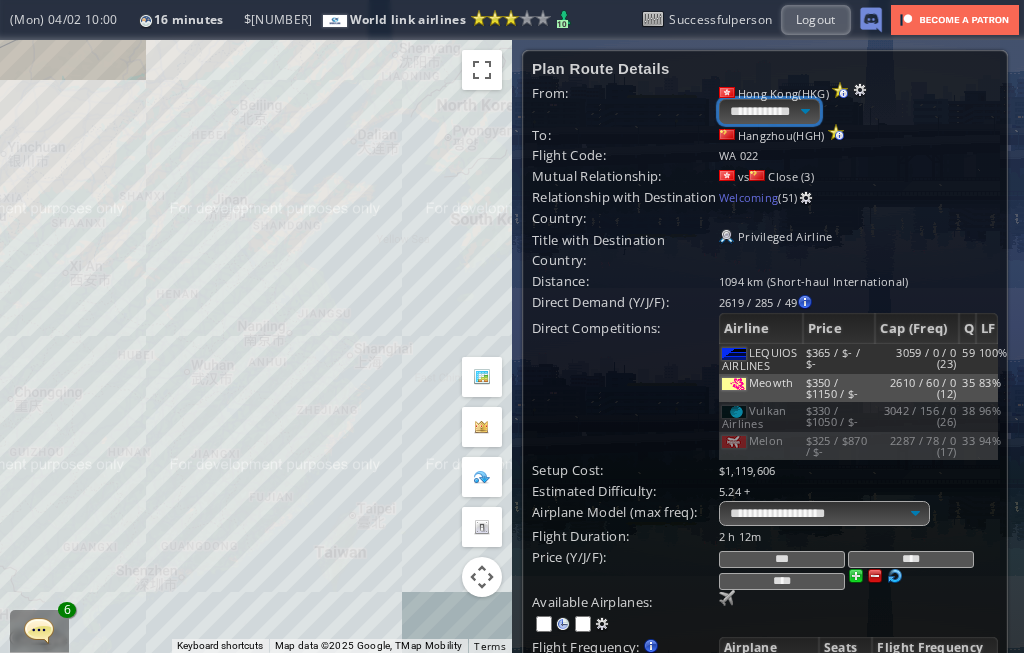 select on "****" 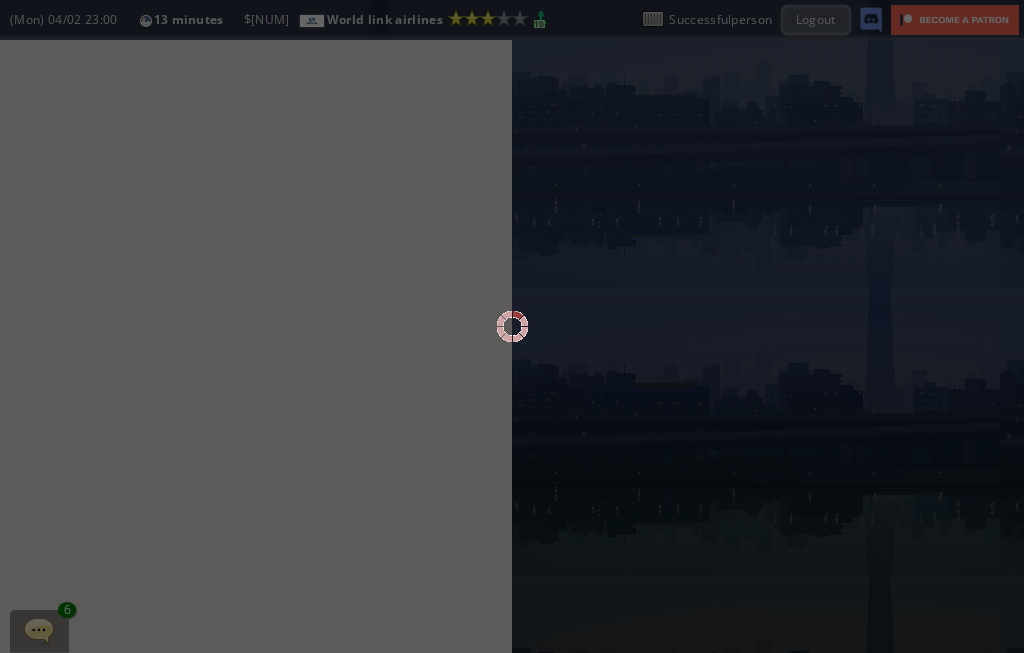 scroll, scrollTop: 0, scrollLeft: 0, axis: both 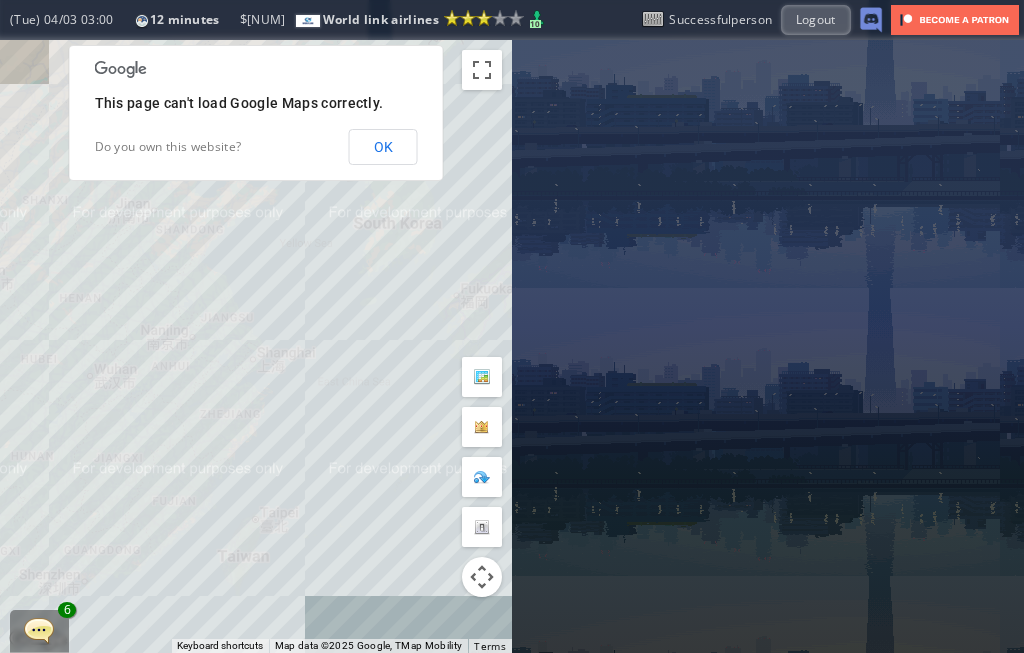 click on "OK" at bounding box center (383, 147) 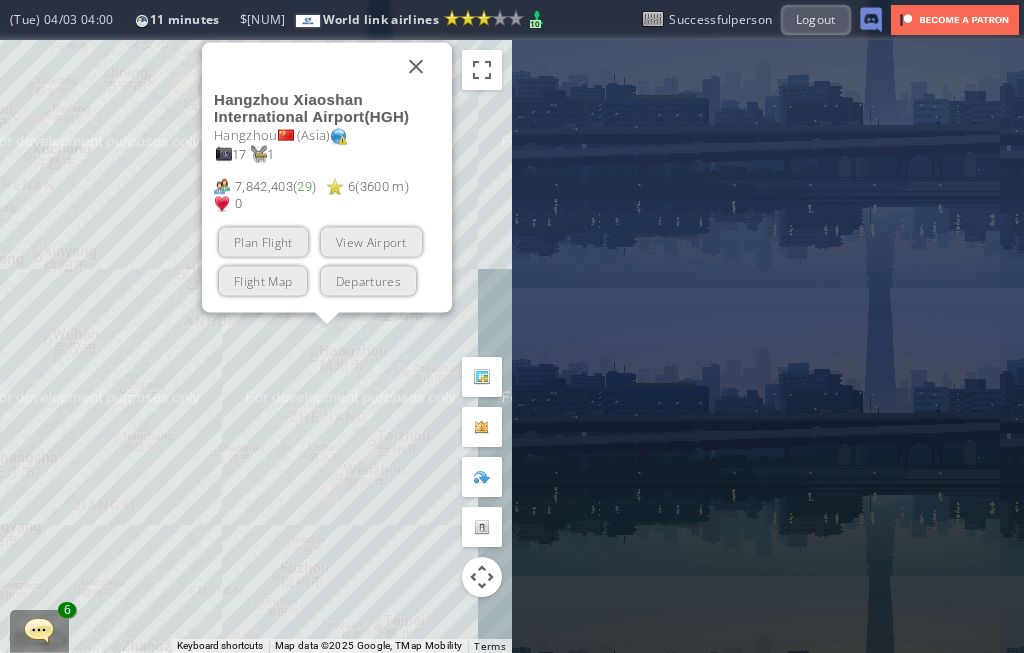 click on "Plan Flight" at bounding box center [263, 241] 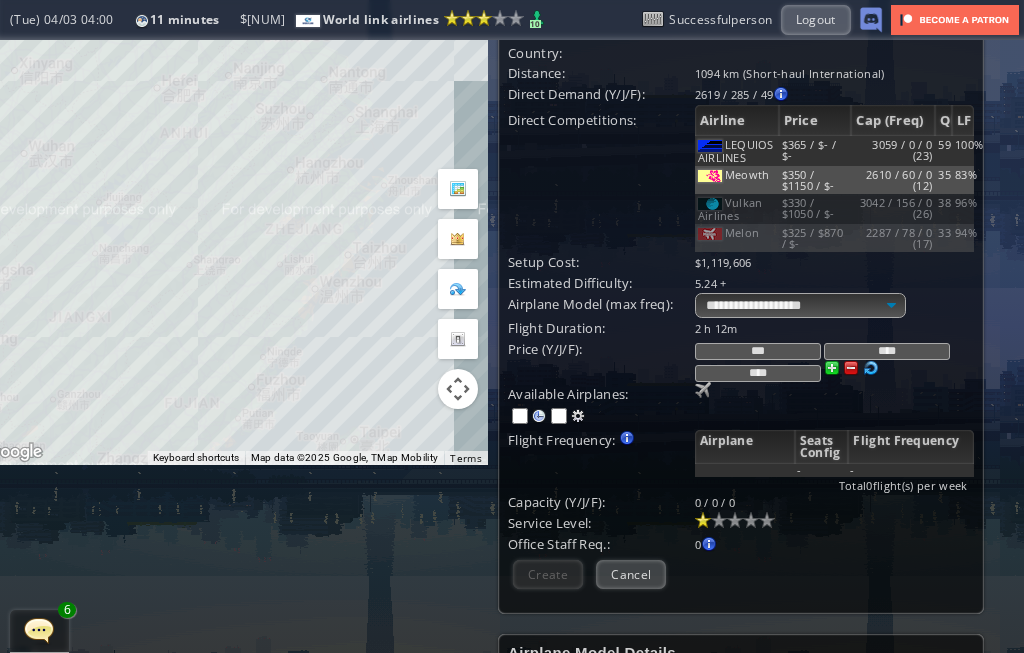 scroll, scrollTop: 216, scrollLeft: 24, axis: both 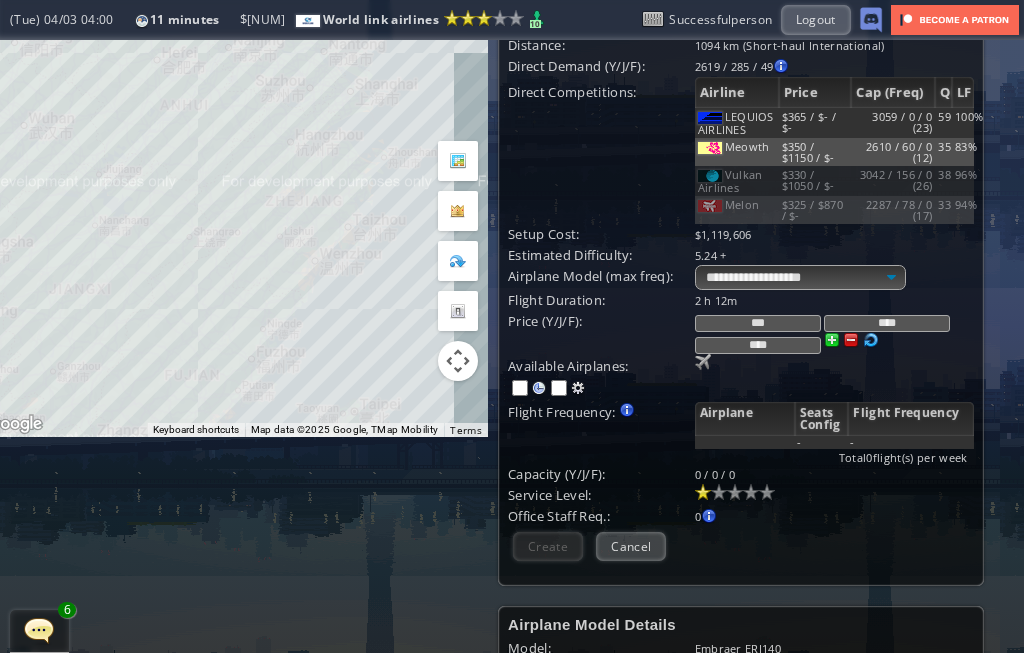 click at bounding box center [703, 362] 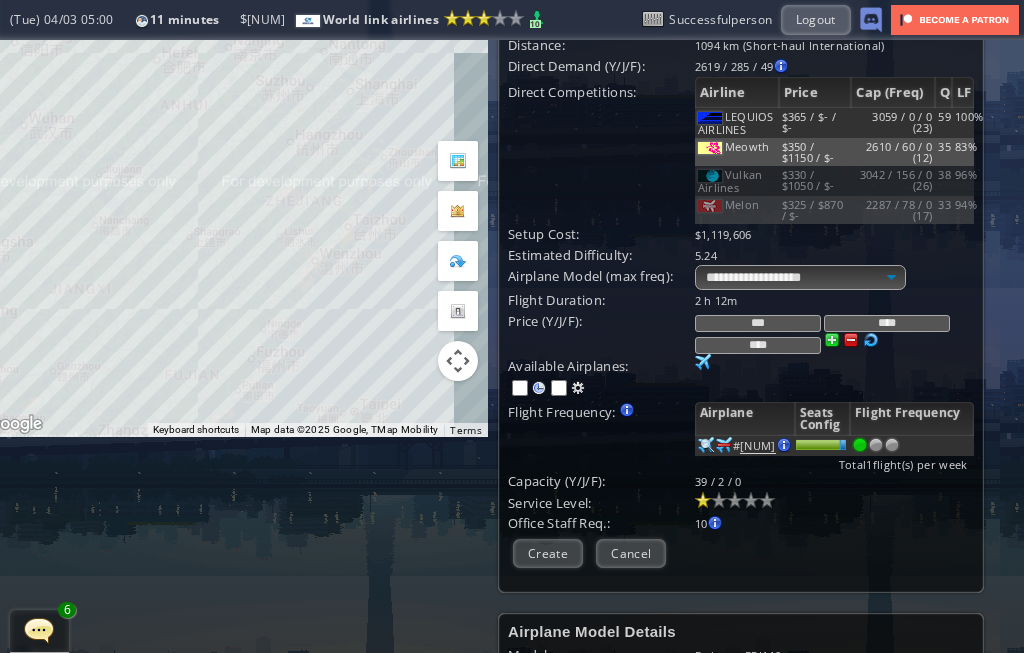 click at bounding box center (851, 340) 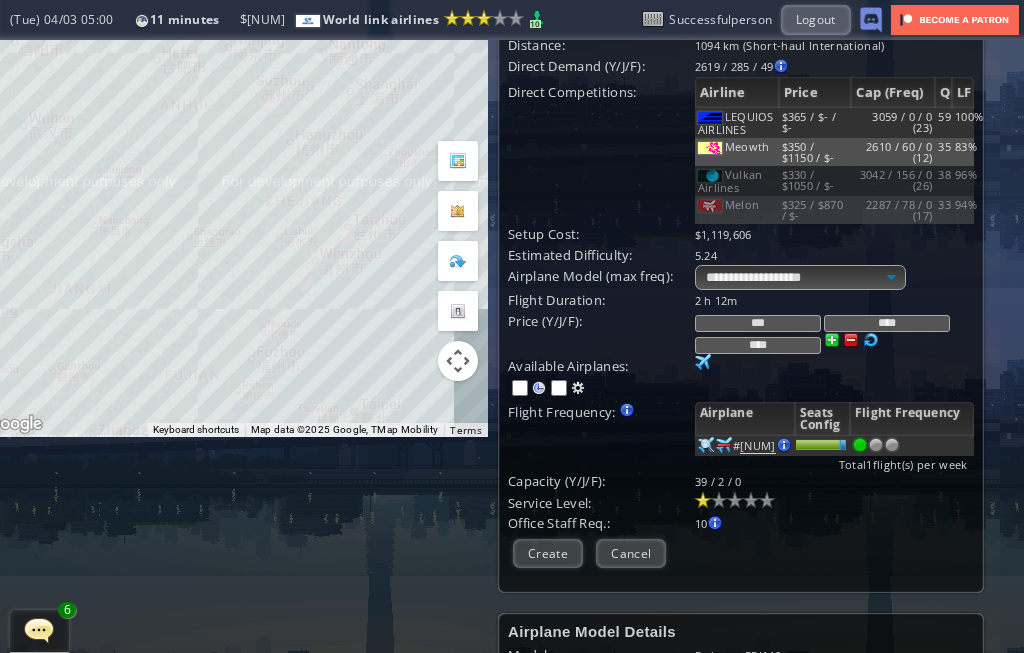 click at bounding box center [851, 340] 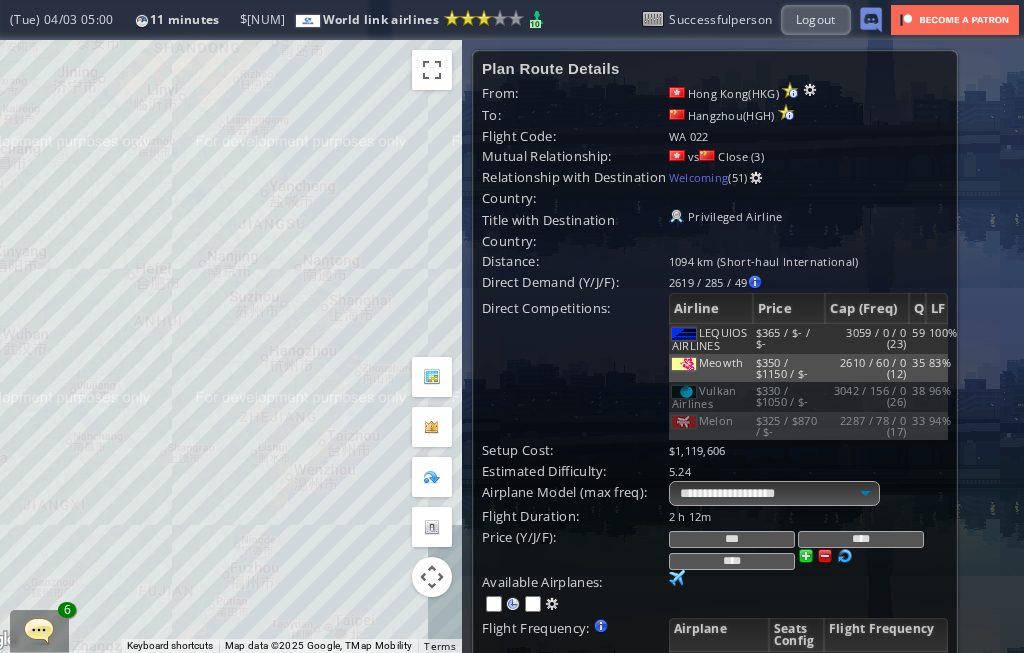 scroll, scrollTop: 0, scrollLeft: 50, axis: horizontal 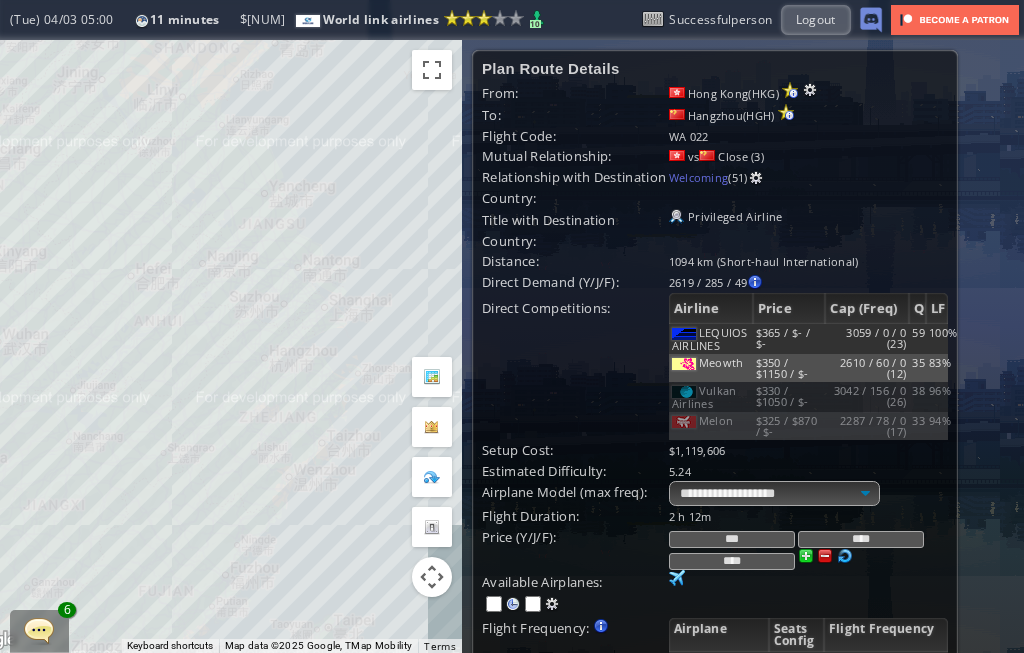 click at bounding box center (810, 90) 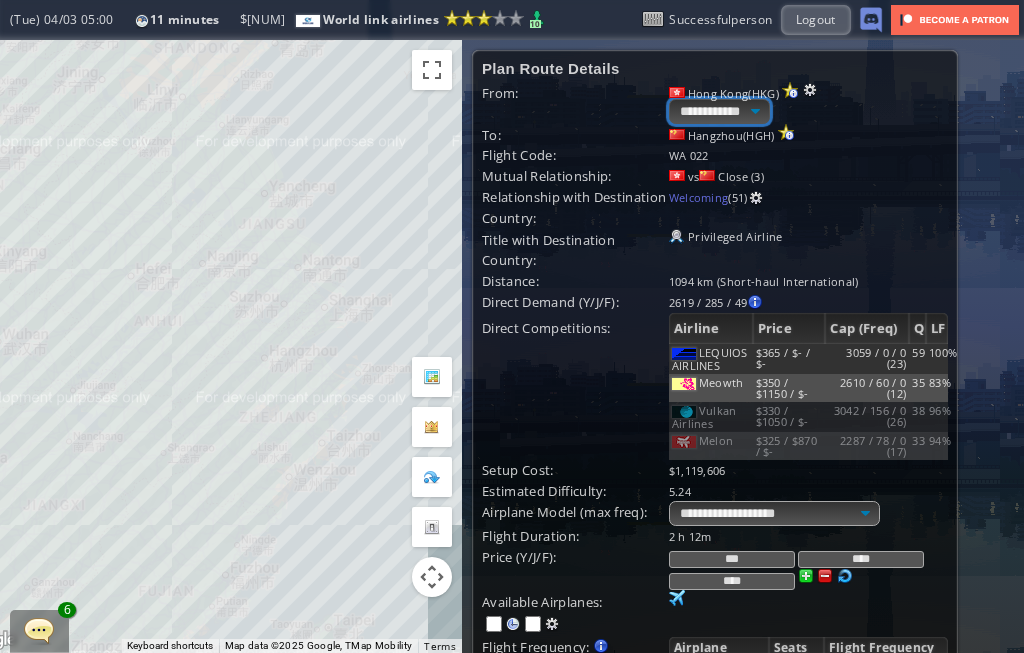 click on "**********" at bounding box center [719, 111] 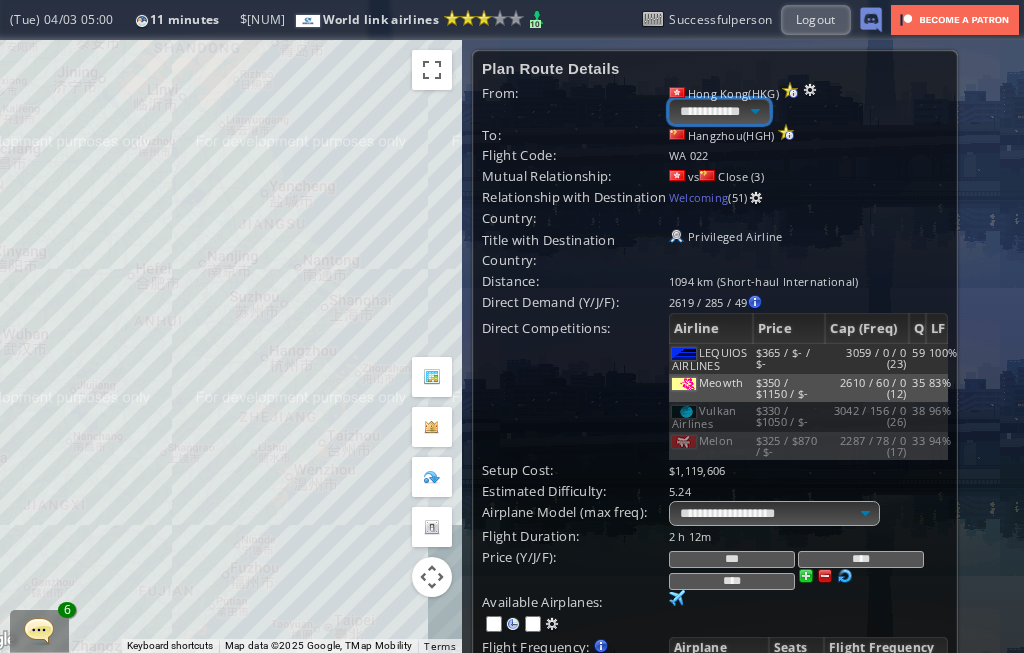 select on "****" 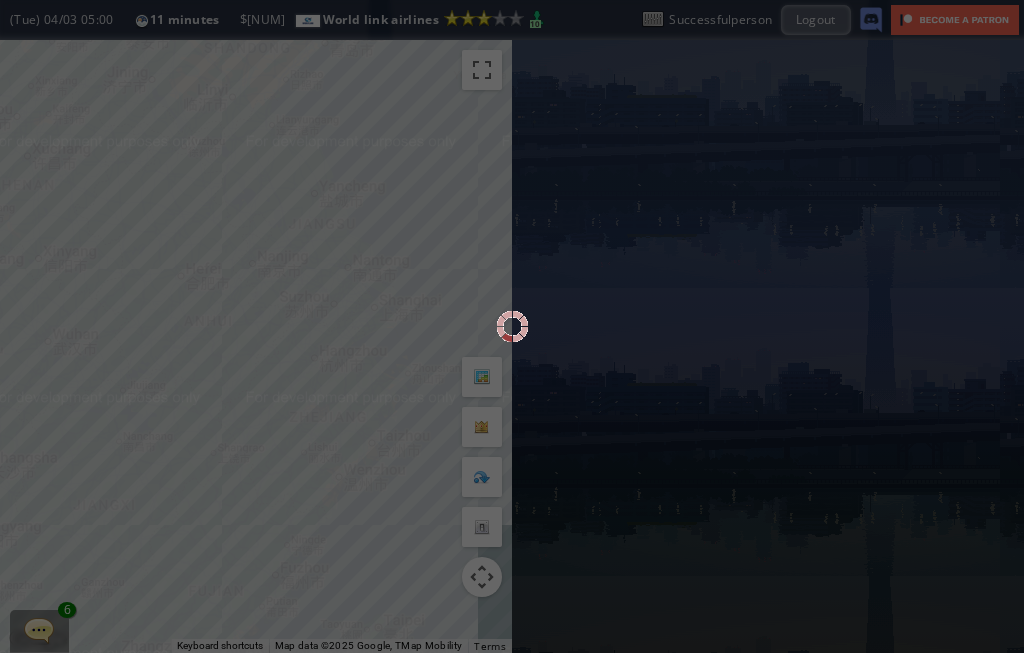 scroll, scrollTop: 0, scrollLeft: 0, axis: both 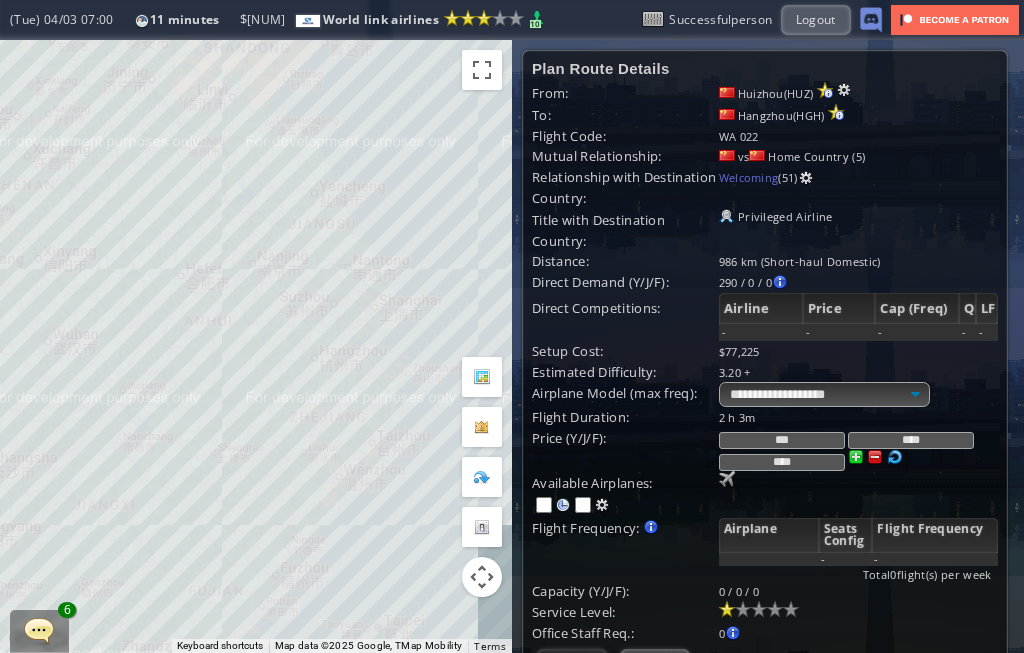 click at bounding box center [727, 479] 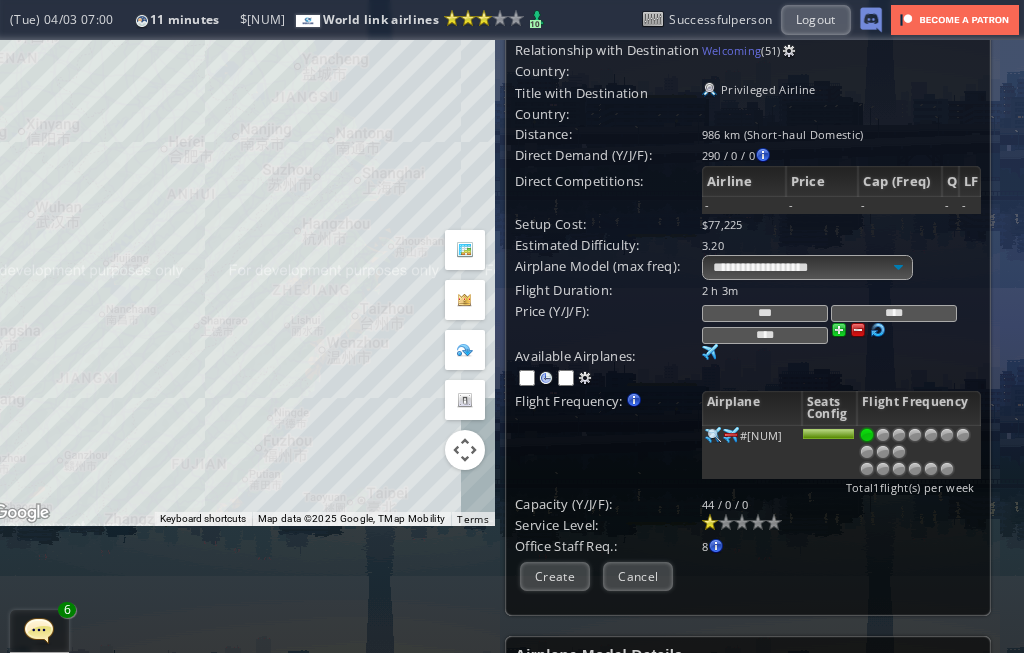 scroll, scrollTop: 134, scrollLeft: 18, axis: both 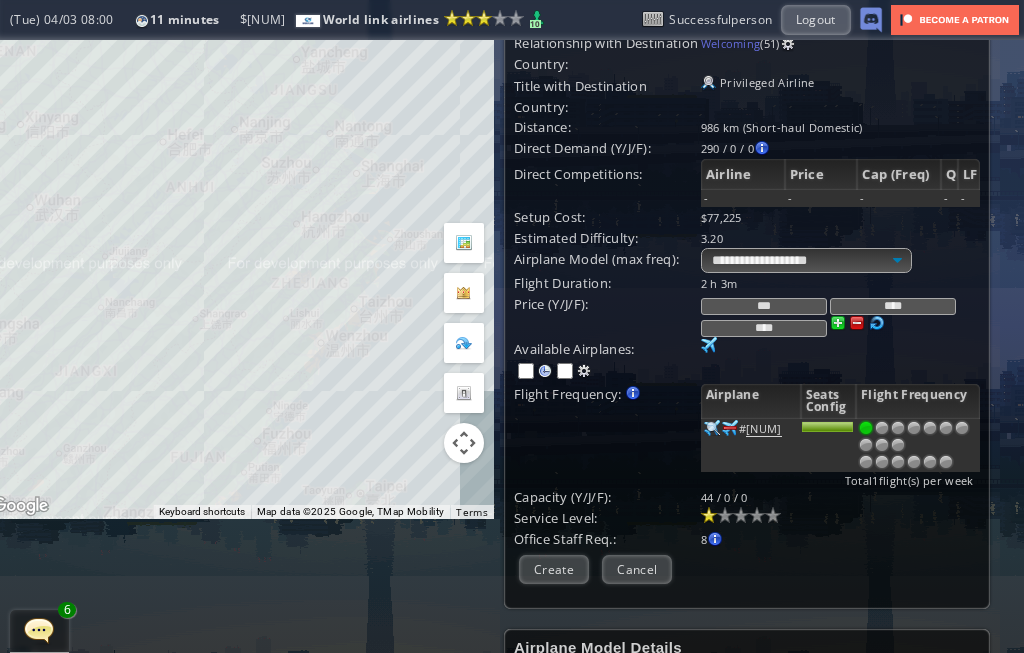 click at bounding box center [857, 323] 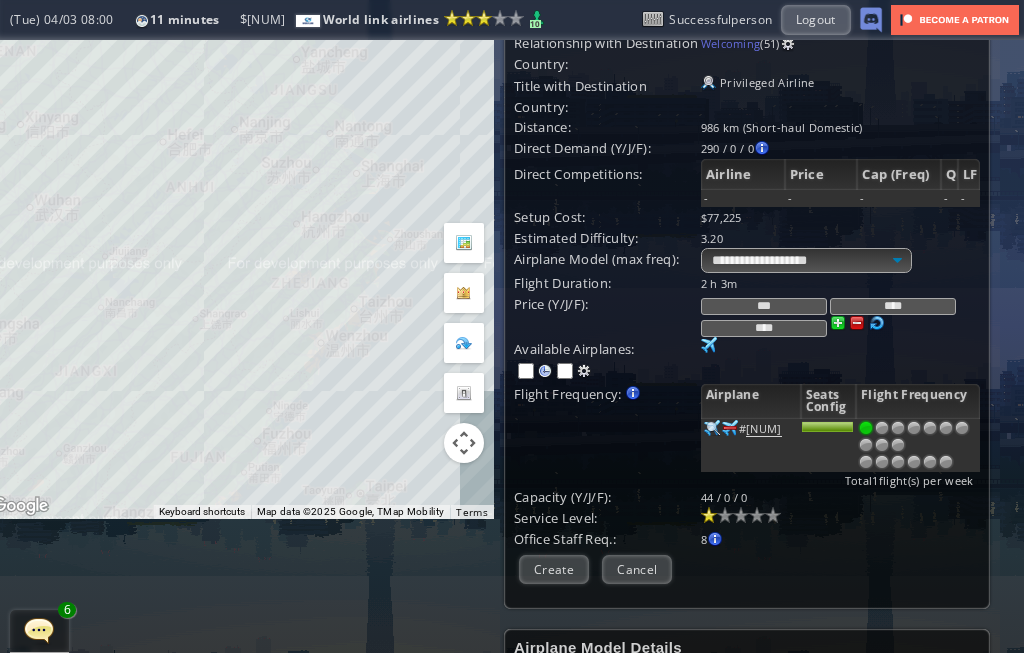 click at bounding box center (838, 323) 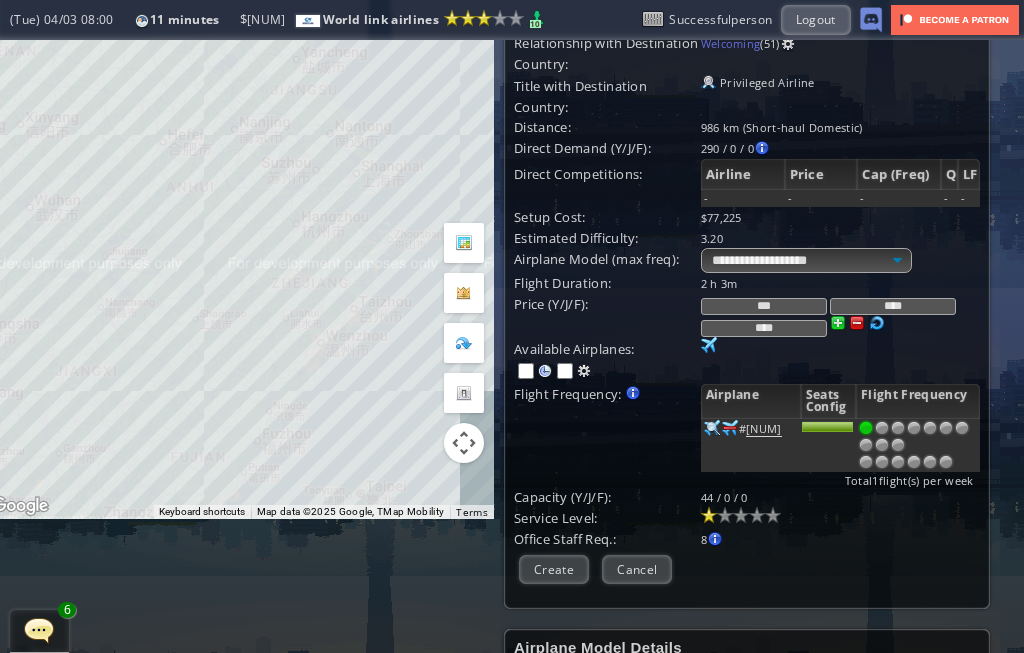 click at bounding box center [857, 323] 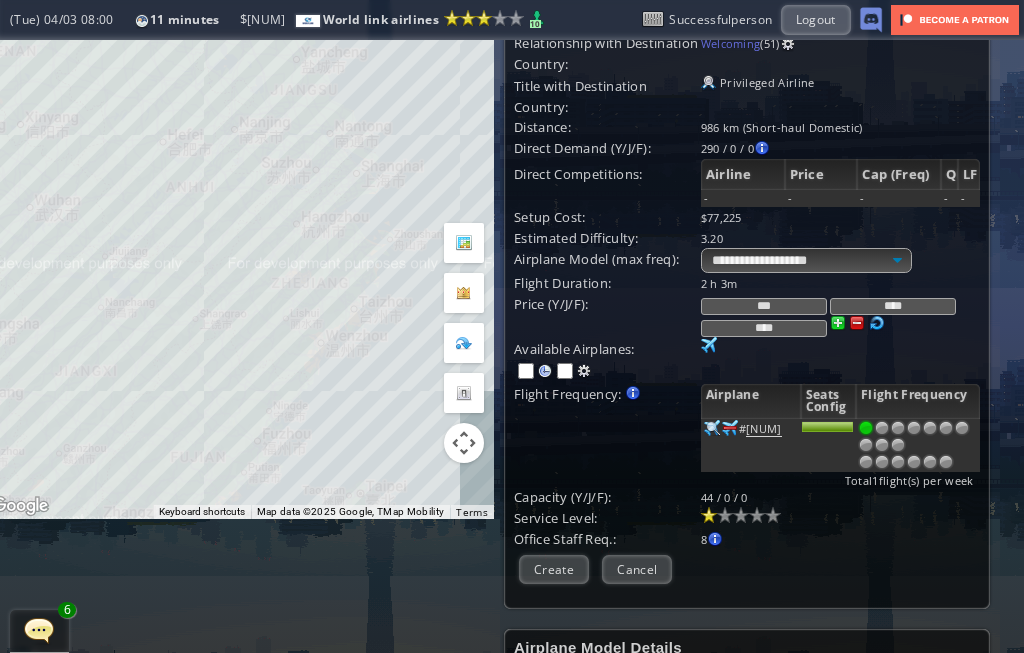 scroll, scrollTop: 167, scrollLeft: 15, axis: both 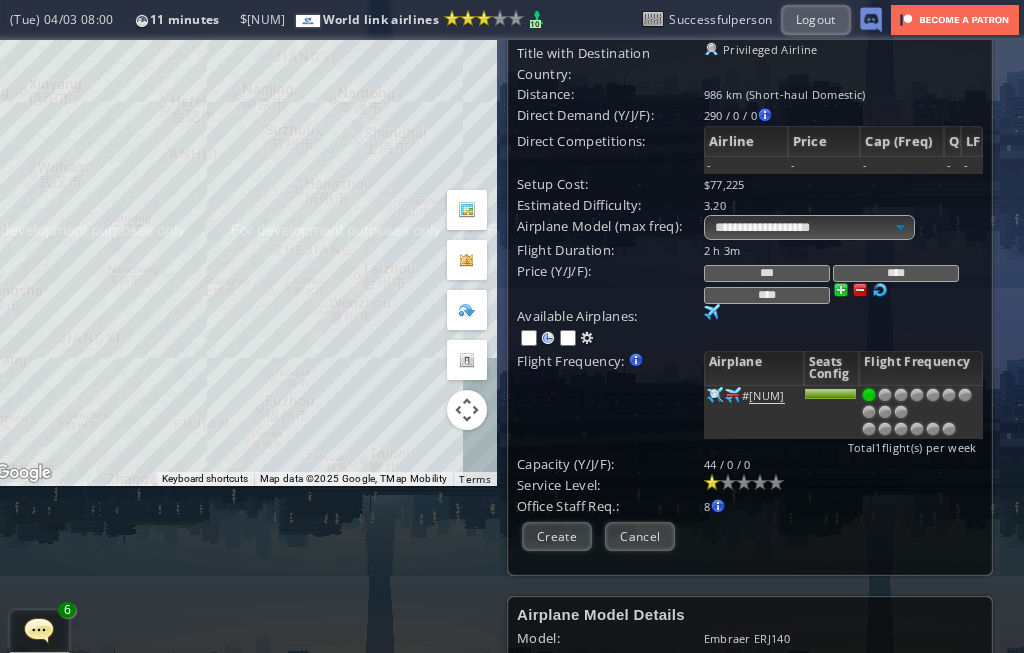 click at bounding box center (949, 395) 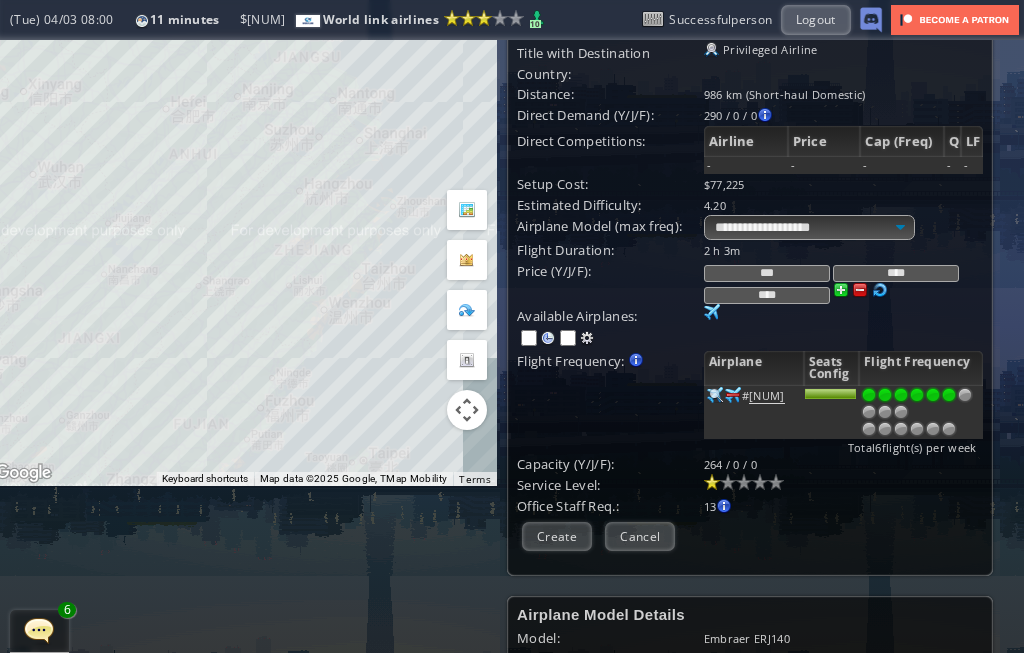 click at bounding box center [965, 395] 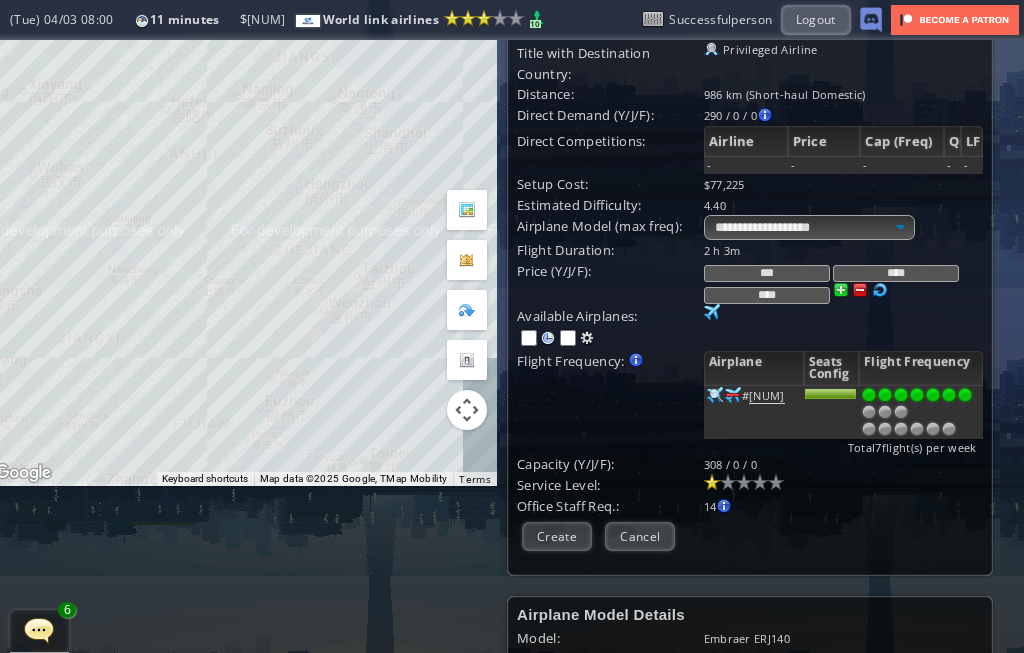 click on "Create" at bounding box center [557, 536] 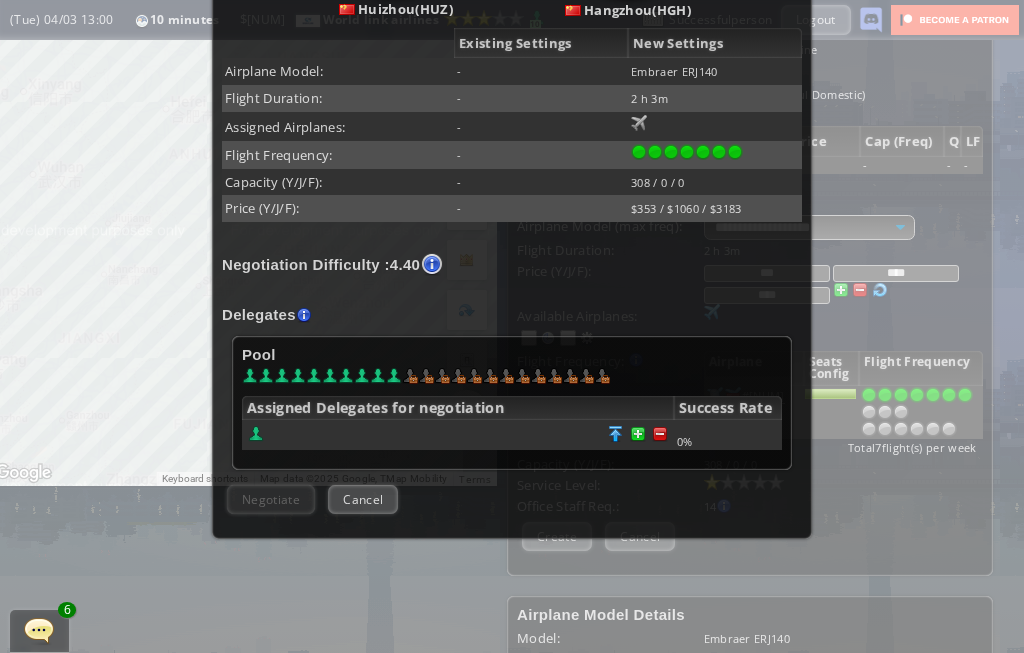scroll, scrollTop: 343, scrollLeft: 0, axis: vertical 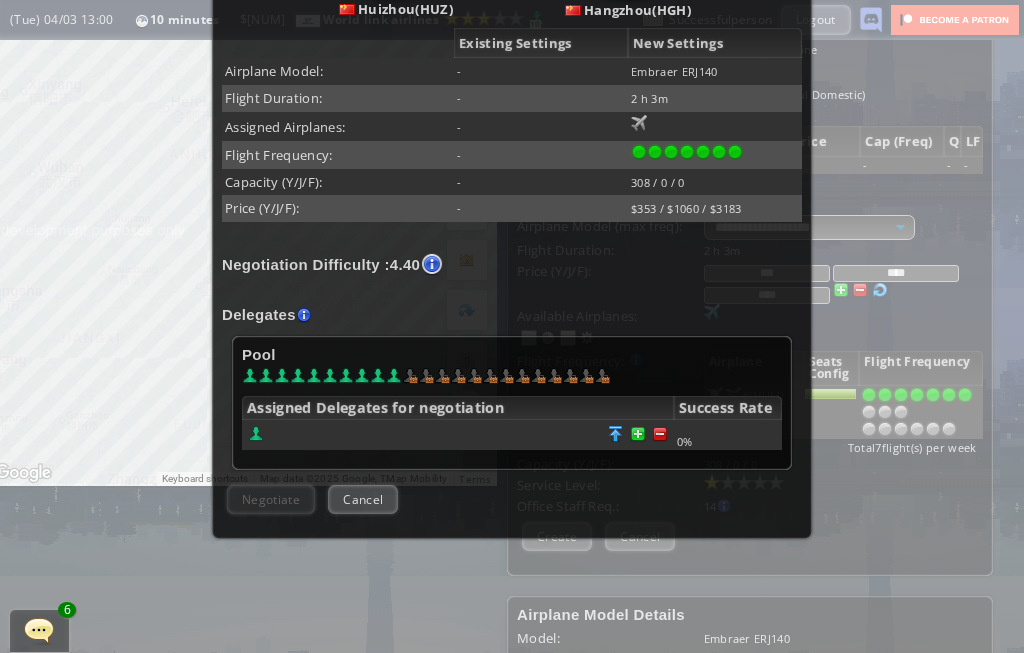 click at bounding box center (660, 434) 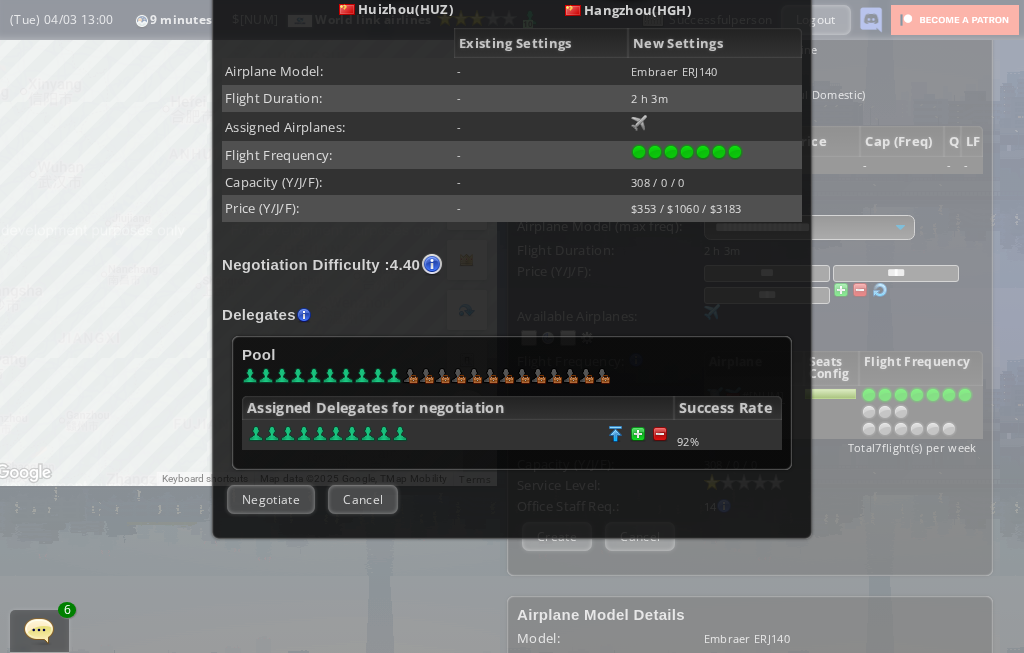 click at bounding box center (660, 434) 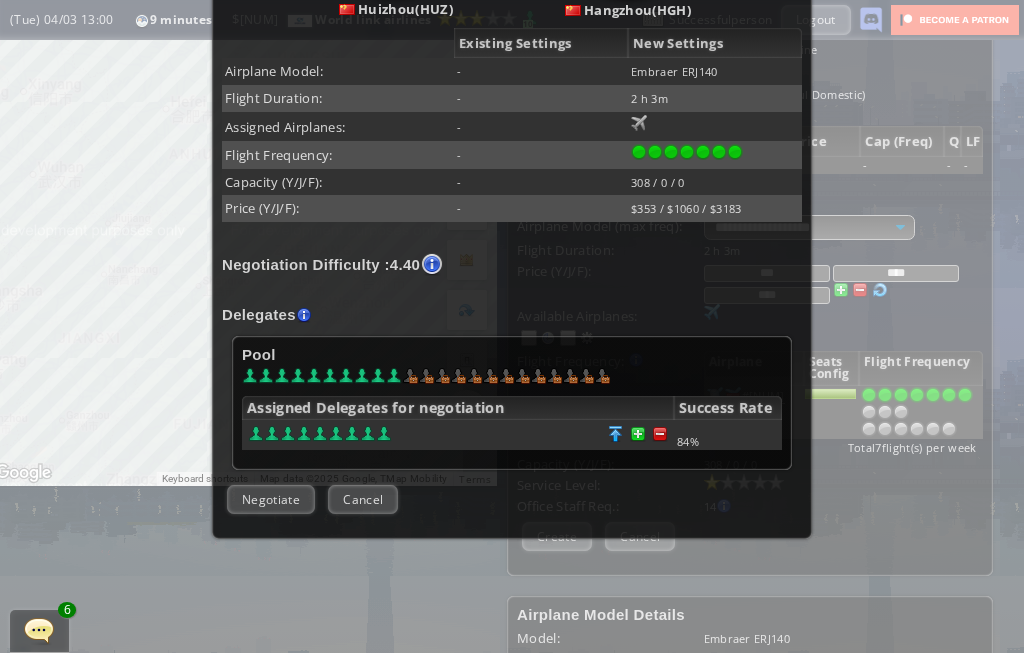 click at bounding box center (660, 434) 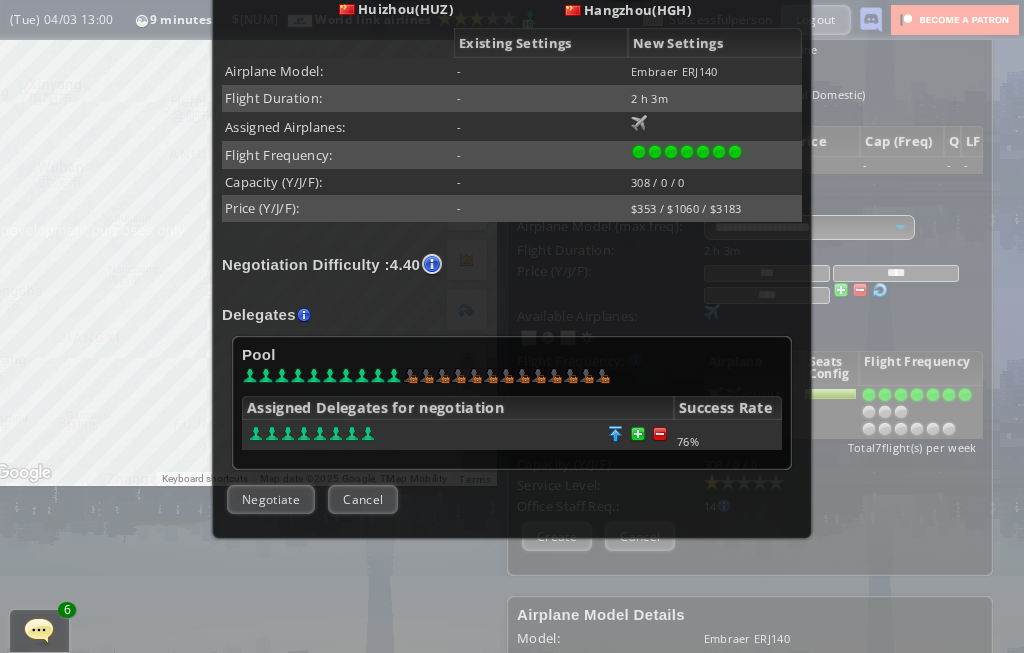 click at bounding box center (660, 434) 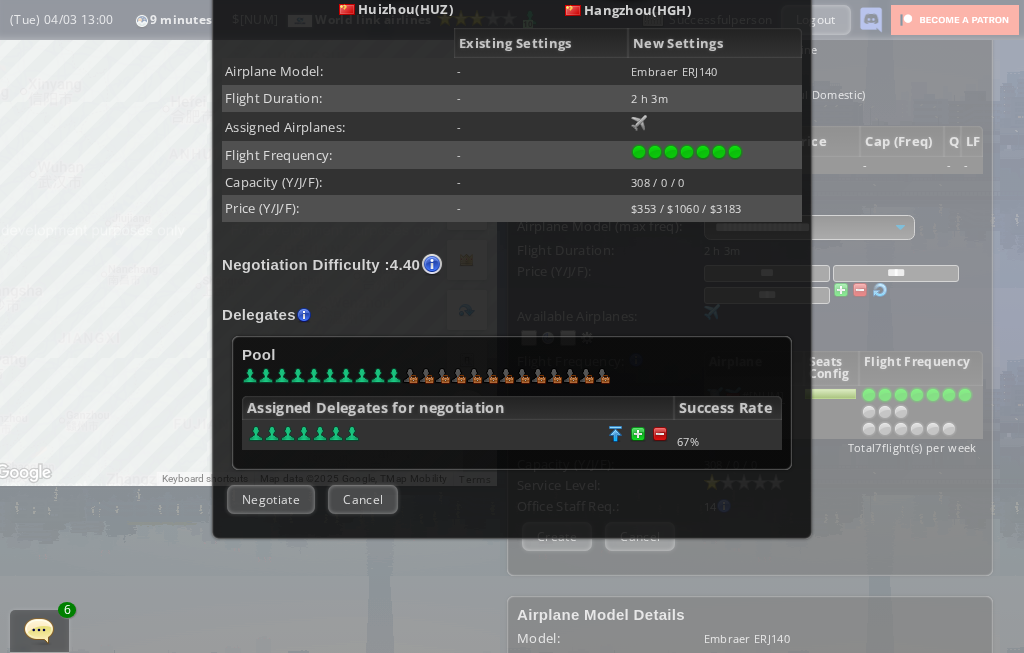 click at bounding box center [660, 434] 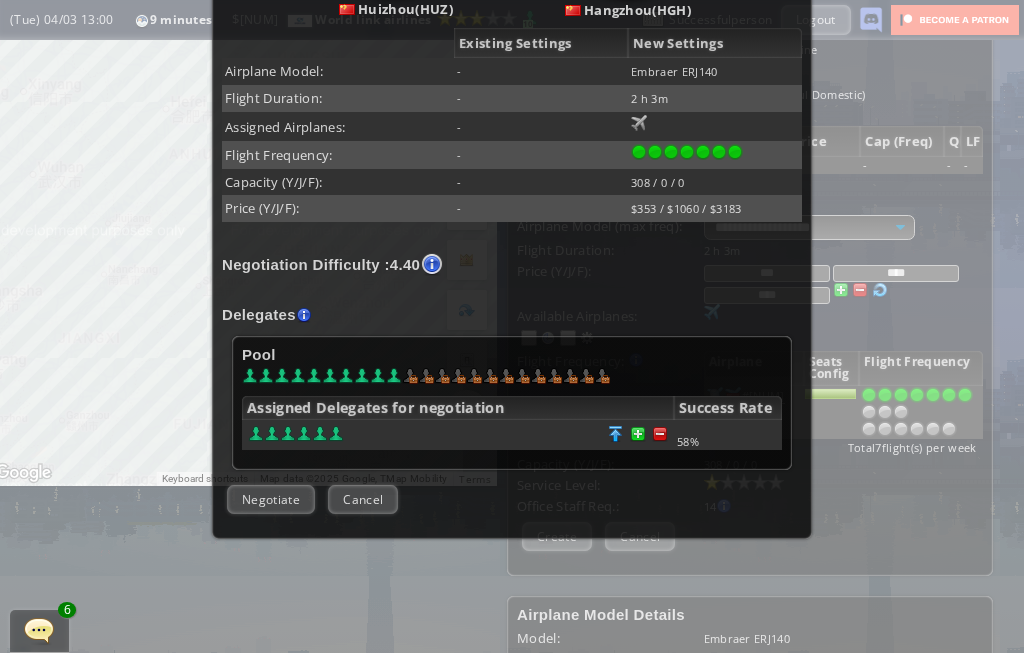 click at bounding box center (660, 434) 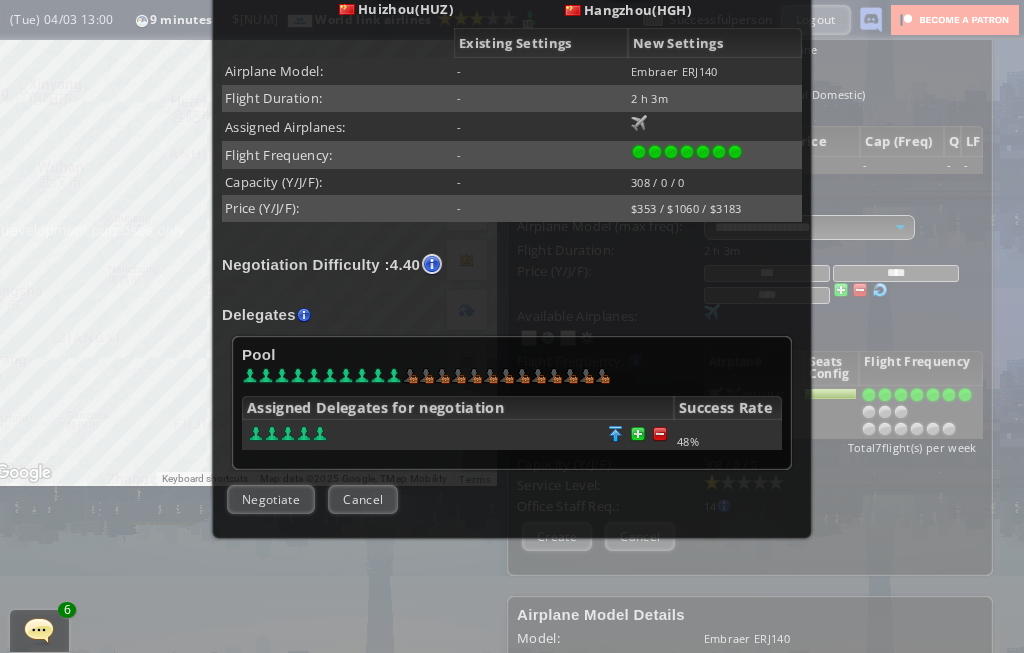 click at bounding box center (660, 434) 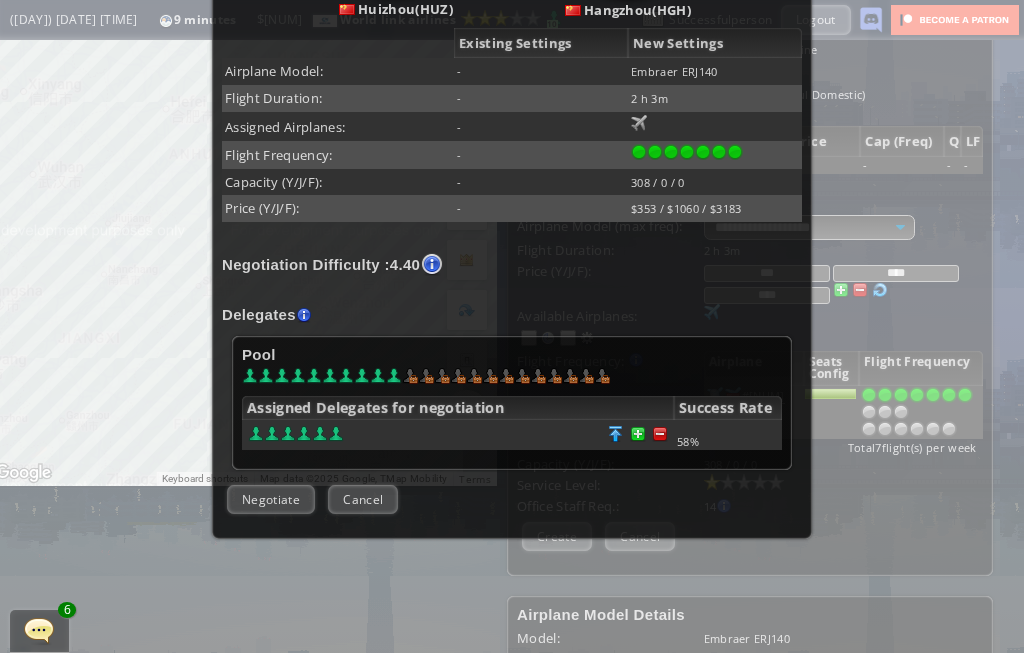click on "Negotiate" at bounding box center [271, 499] 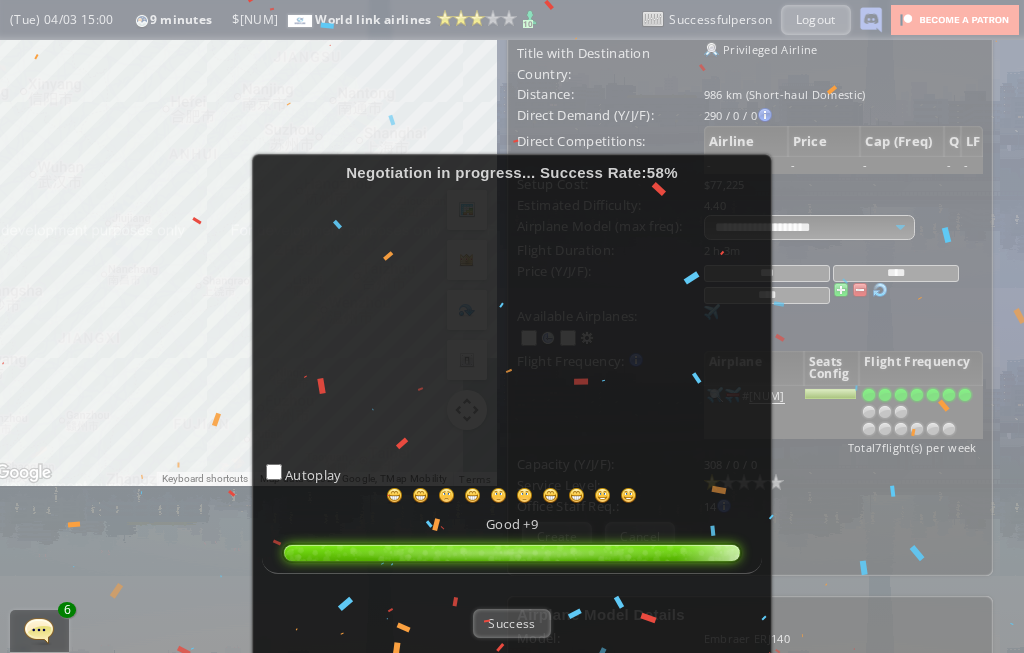 click on "Success" at bounding box center (511, 623) 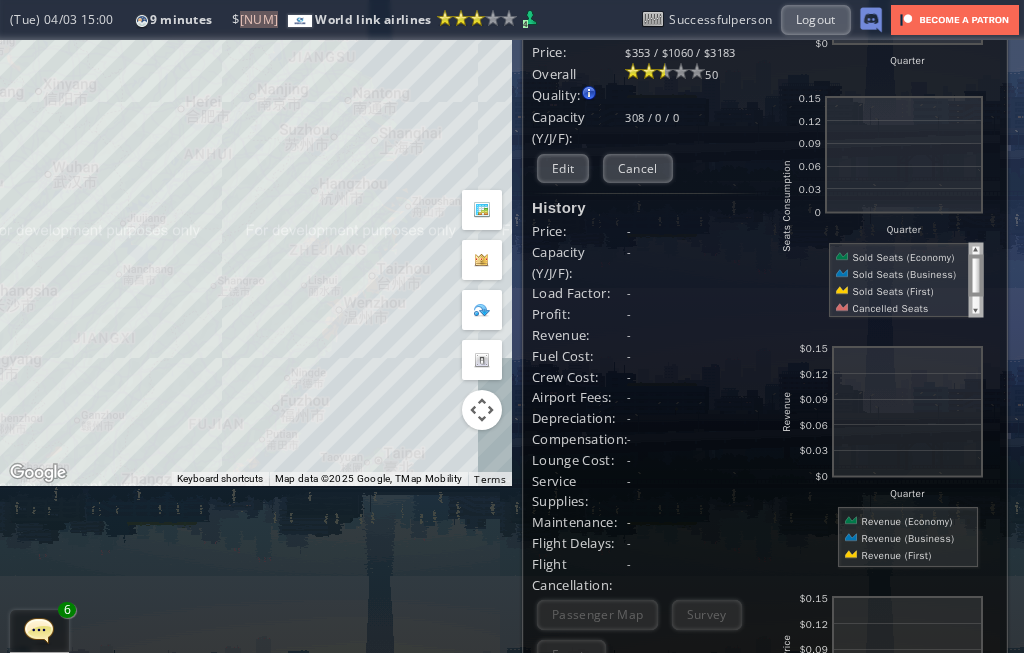 scroll, scrollTop: 160, scrollLeft: 0, axis: vertical 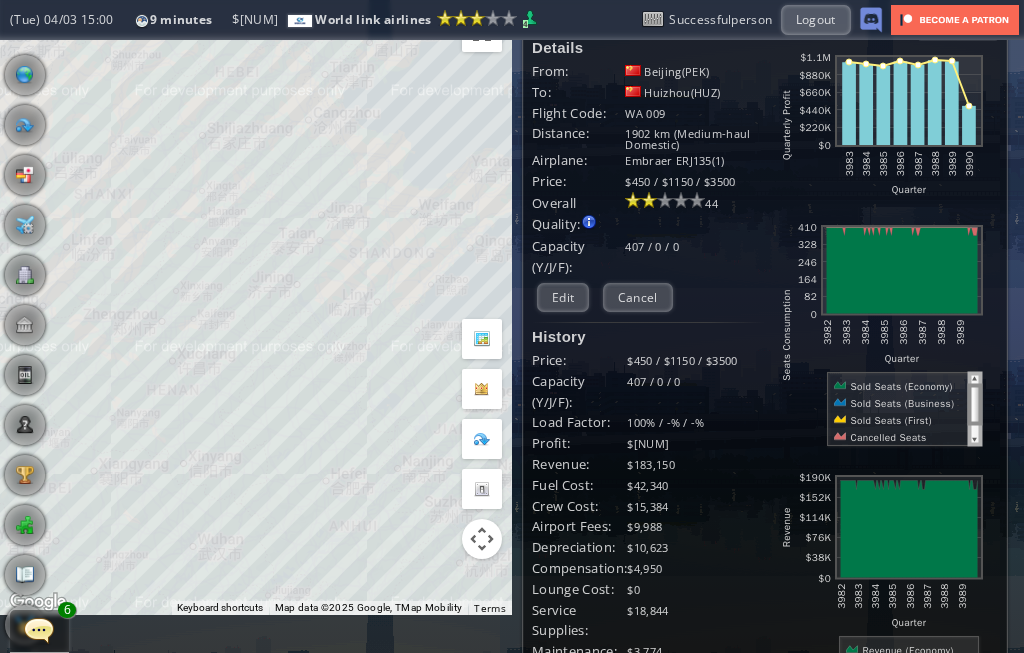 click on "Edit" at bounding box center (563, 297) 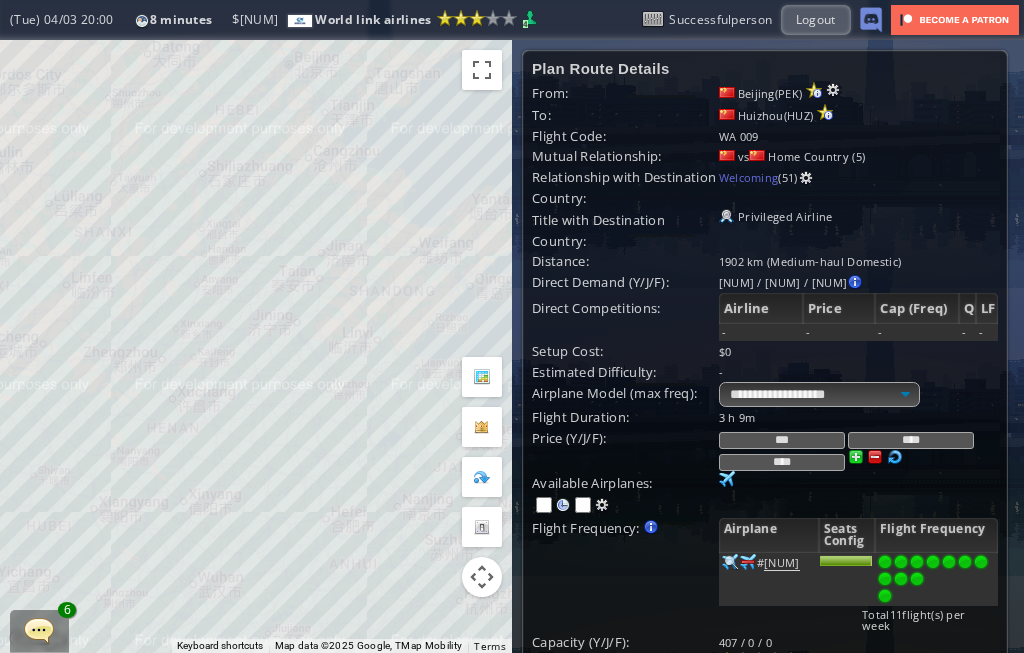 scroll, scrollTop: 0, scrollLeft: -6, axis: horizontal 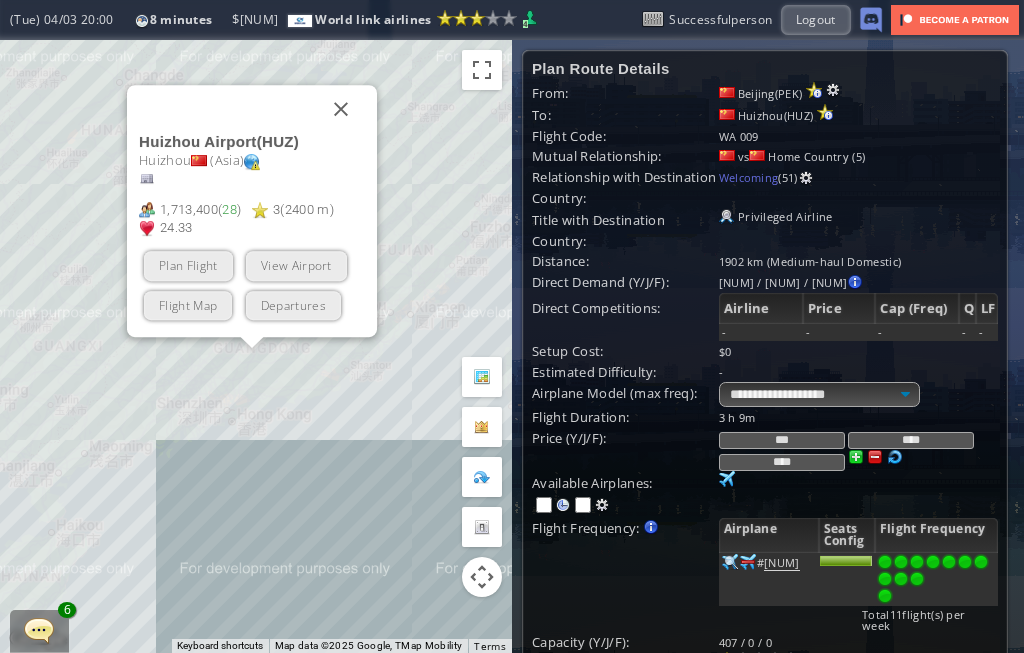 click on "View Airport" at bounding box center [296, 265] 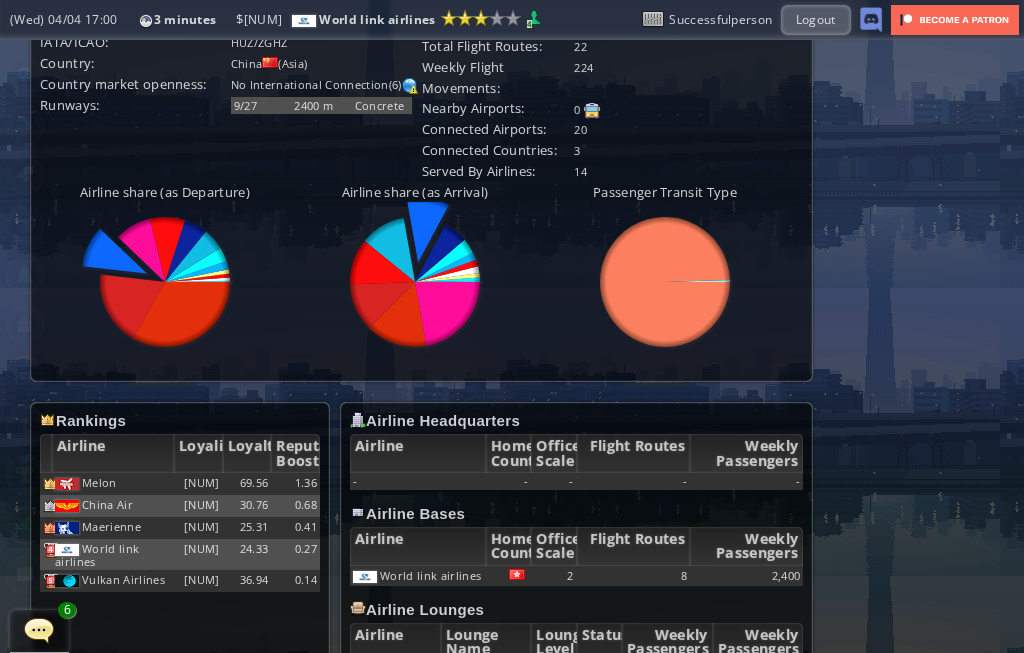 scroll, scrollTop: 947, scrollLeft: 0, axis: vertical 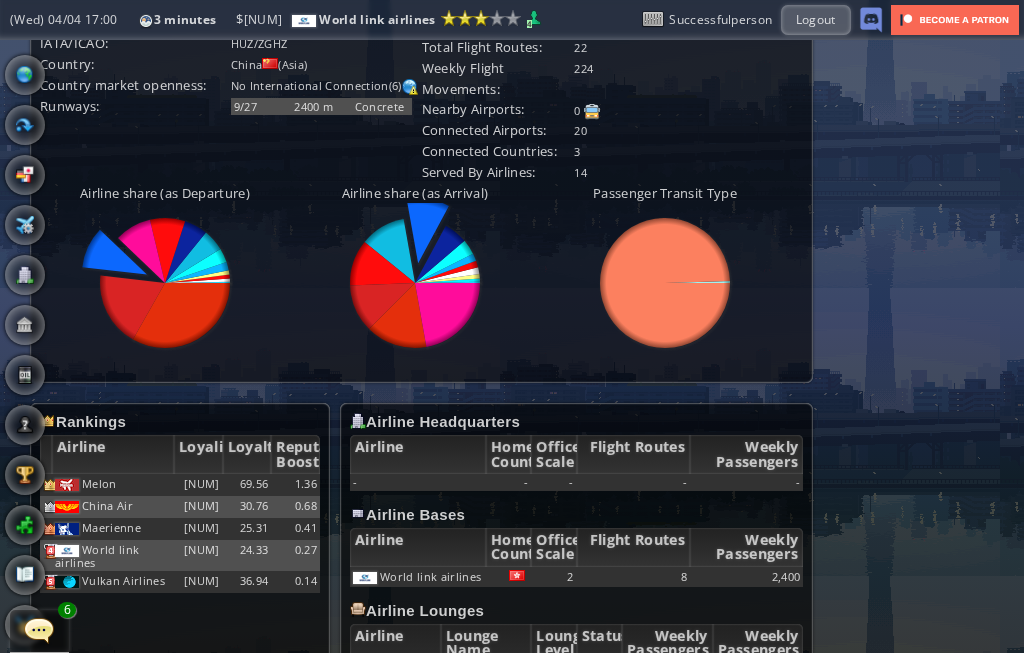 click at bounding box center [7, 326] 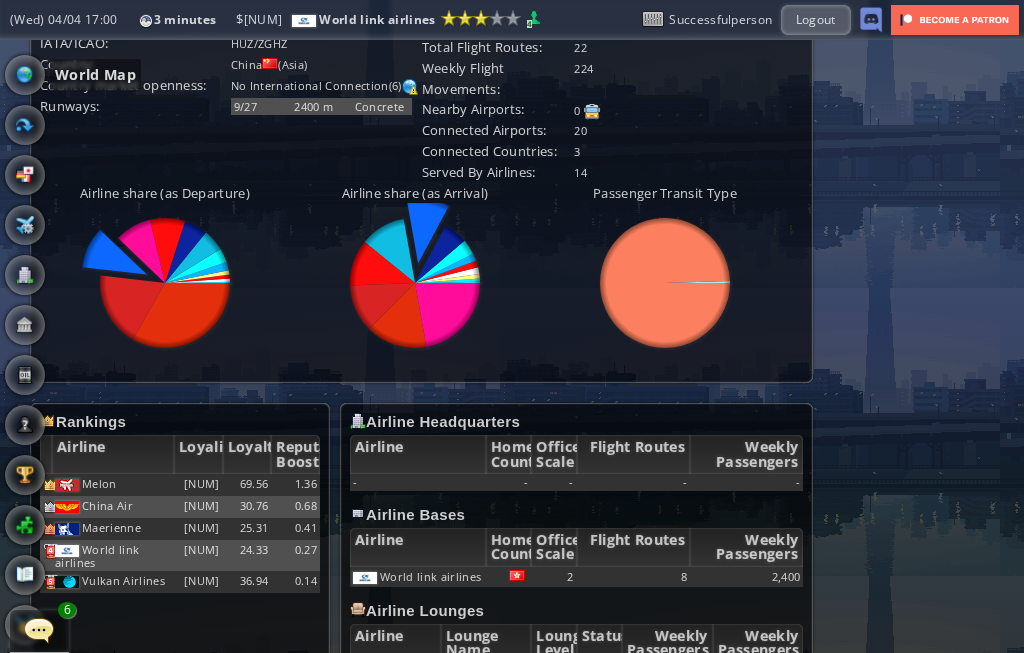 click at bounding box center (25, 75) 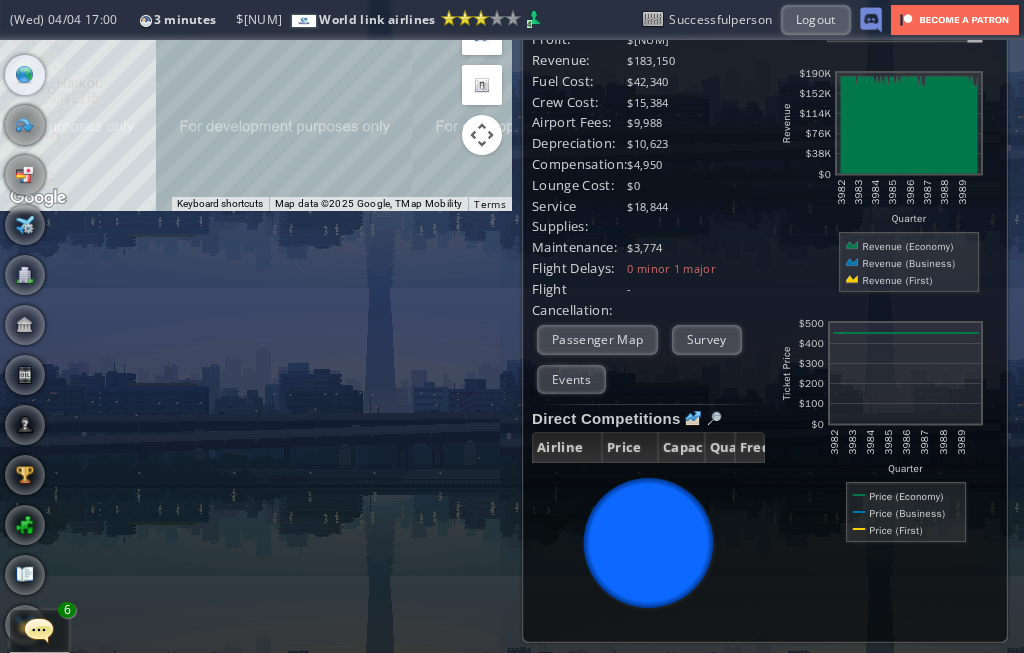 scroll, scrollTop: 353, scrollLeft: 0, axis: vertical 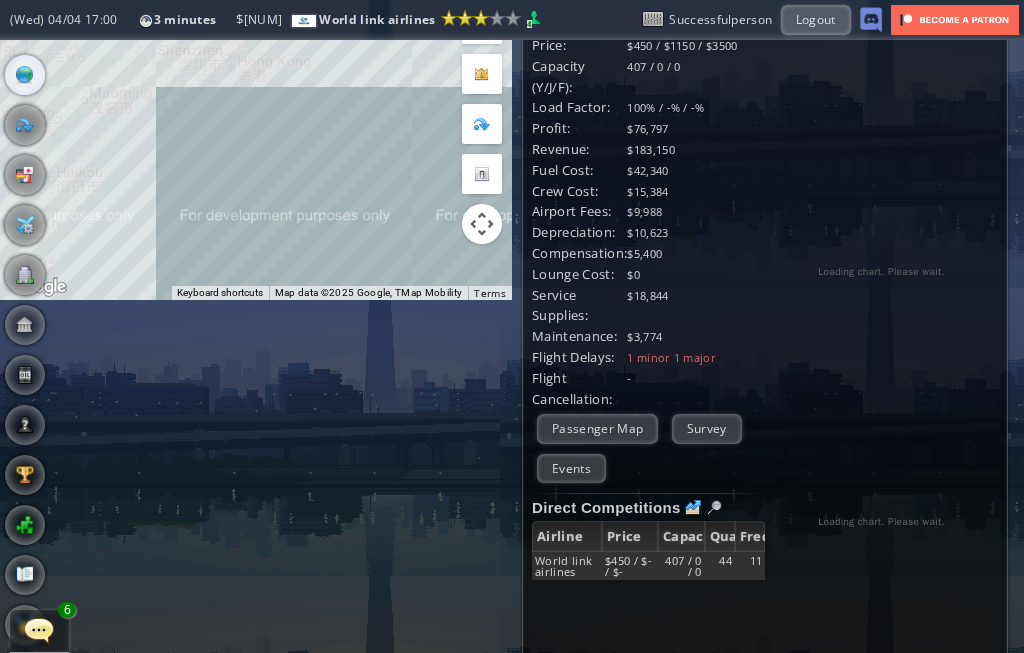 click at bounding box center (25, 75) 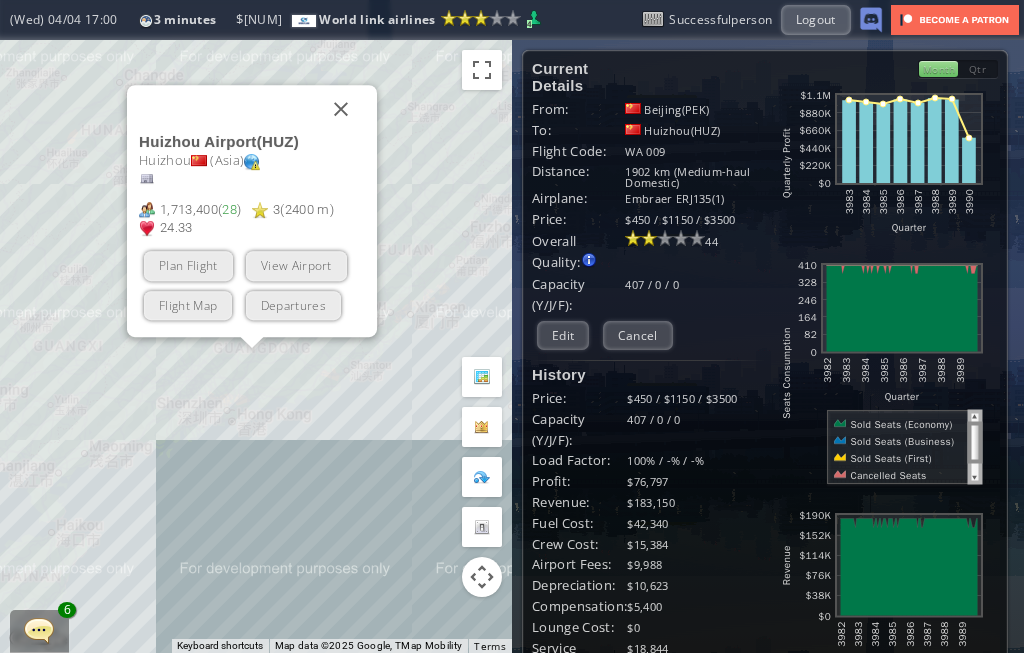 scroll, scrollTop: 0, scrollLeft: 0, axis: both 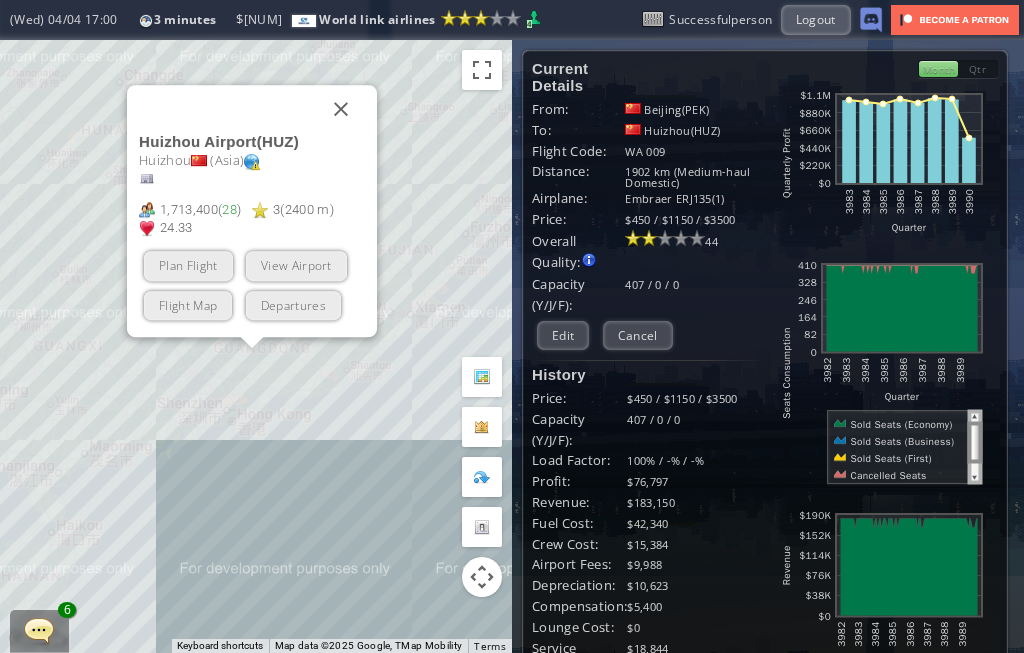 click at bounding box center [341, 109] 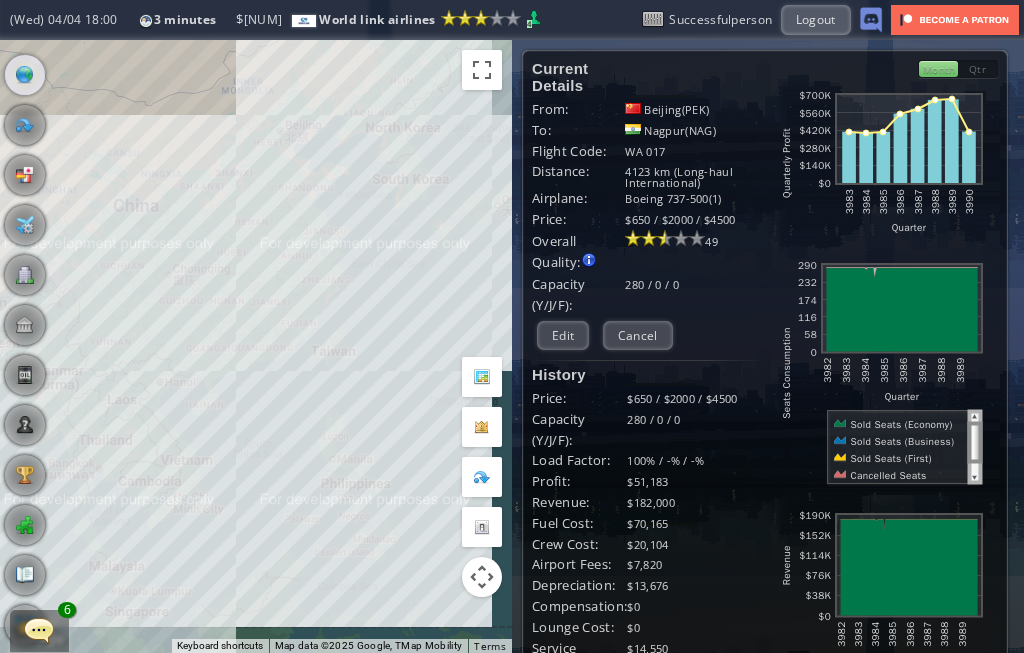 click at bounding box center (7, 326) 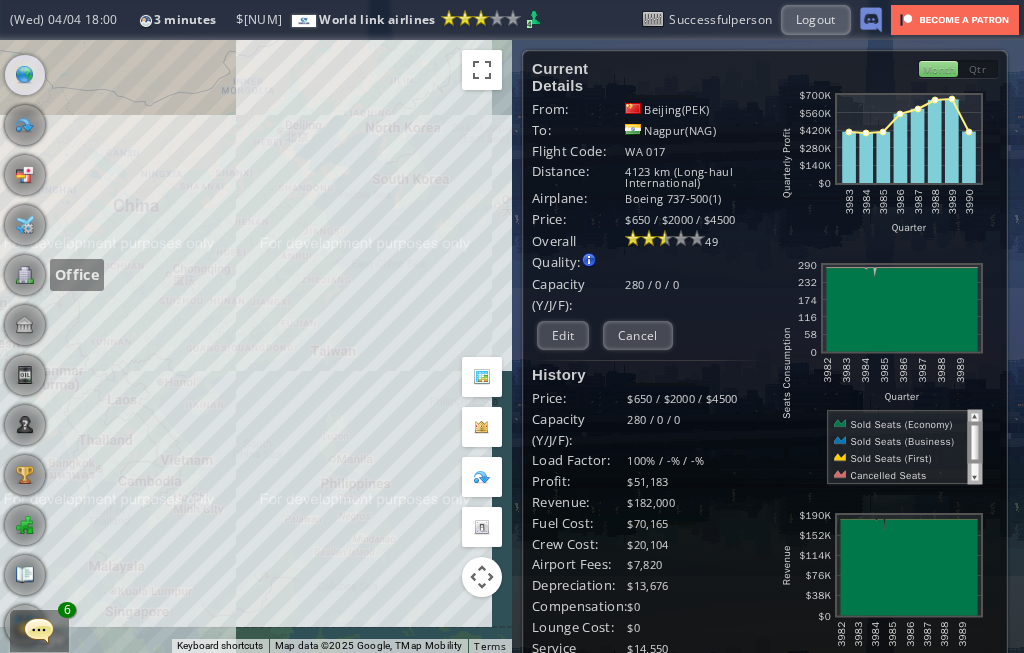 click at bounding box center (25, 275) 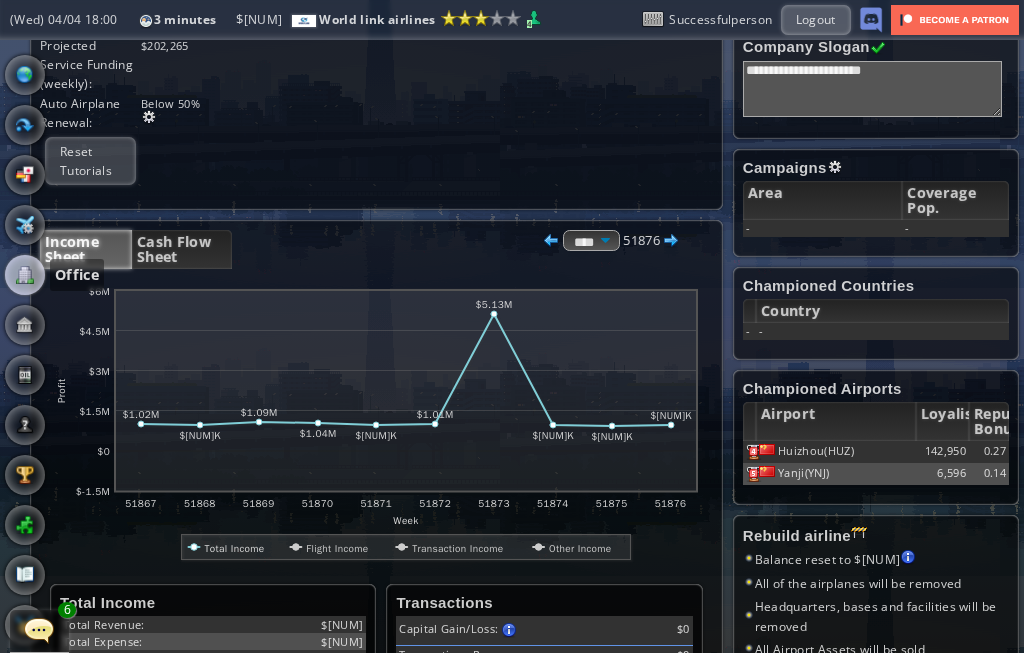 scroll, scrollTop: 358, scrollLeft: -1, axis: both 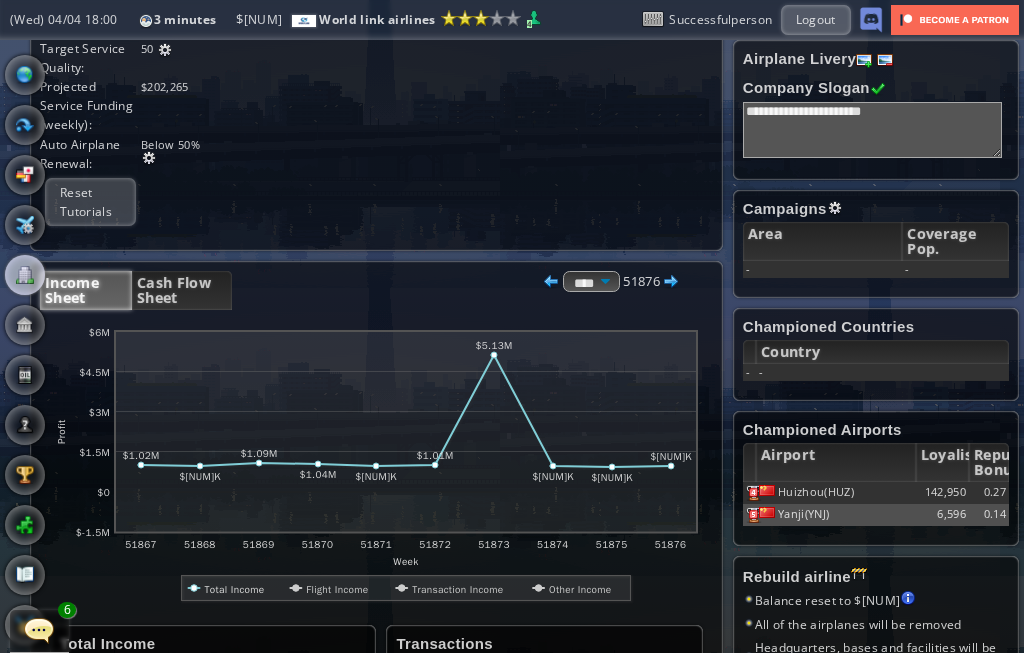 click at bounding box center [7, 326] 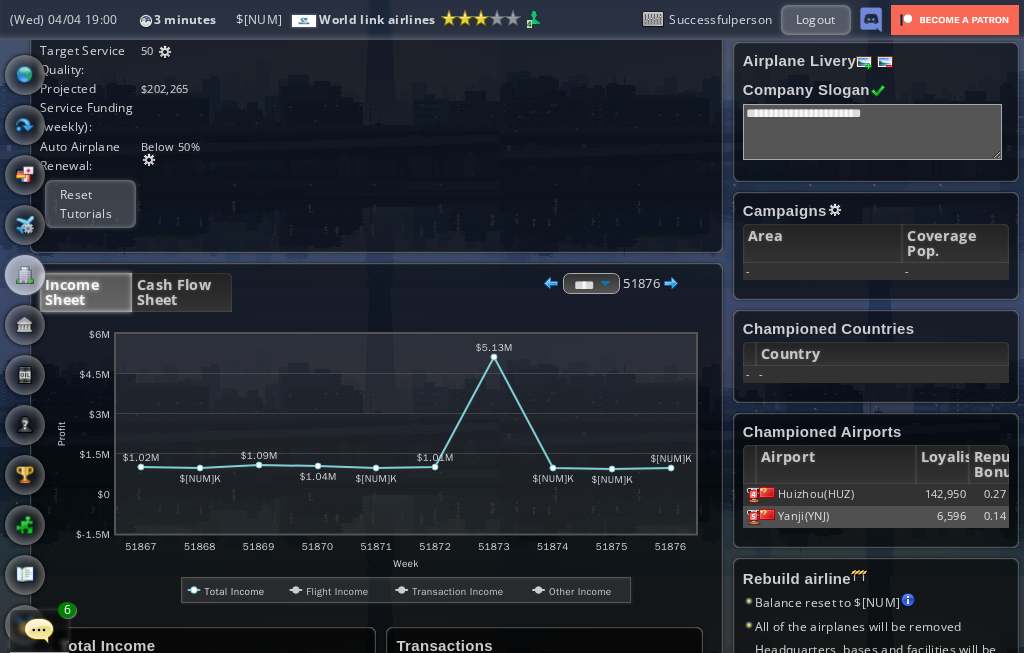 scroll, scrollTop: 334, scrollLeft: 0, axis: vertical 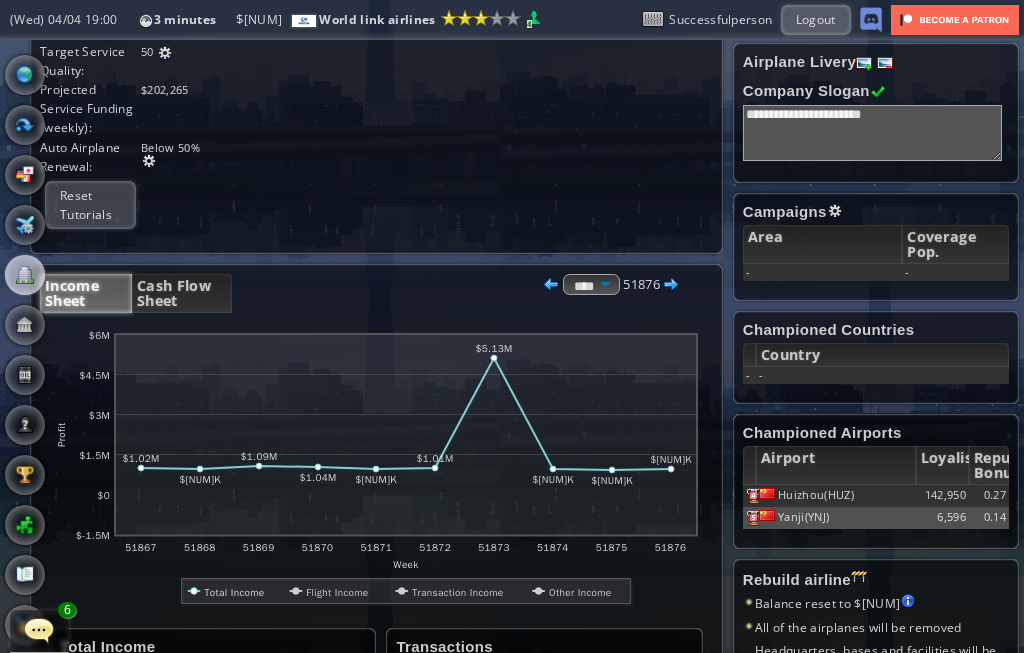 click at bounding box center (7, 326) 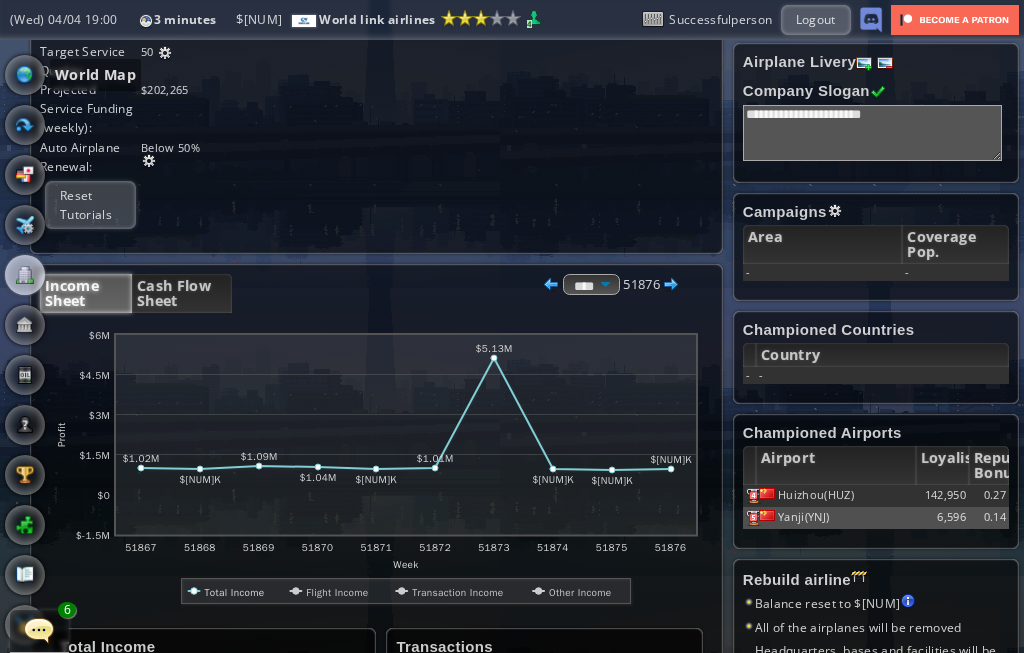 click at bounding box center (25, 75) 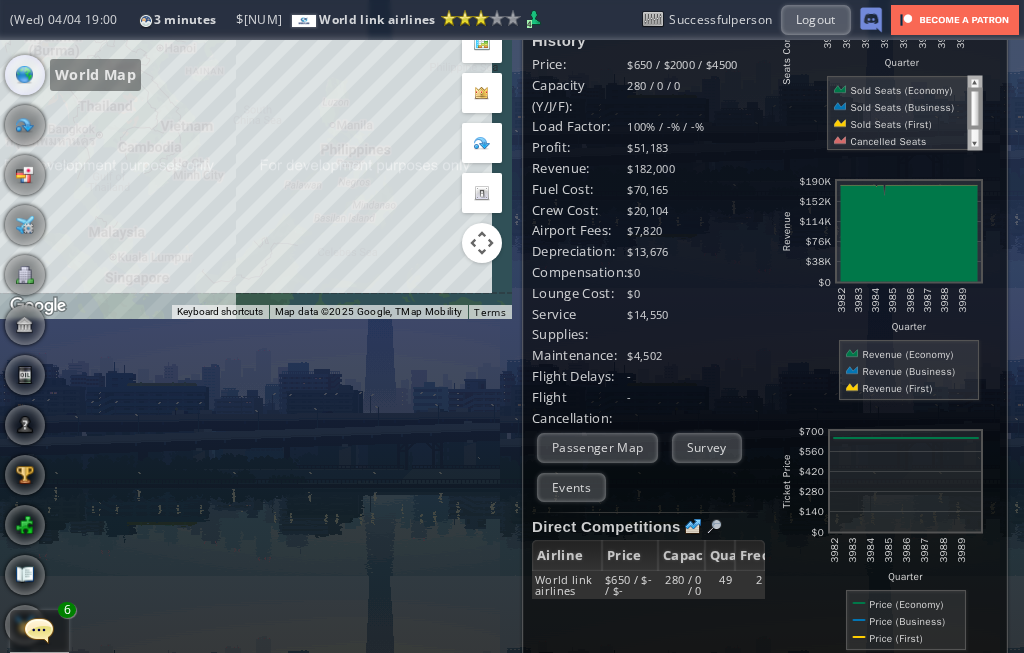 scroll, scrollTop: 300, scrollLeft: 0, axis: vertical 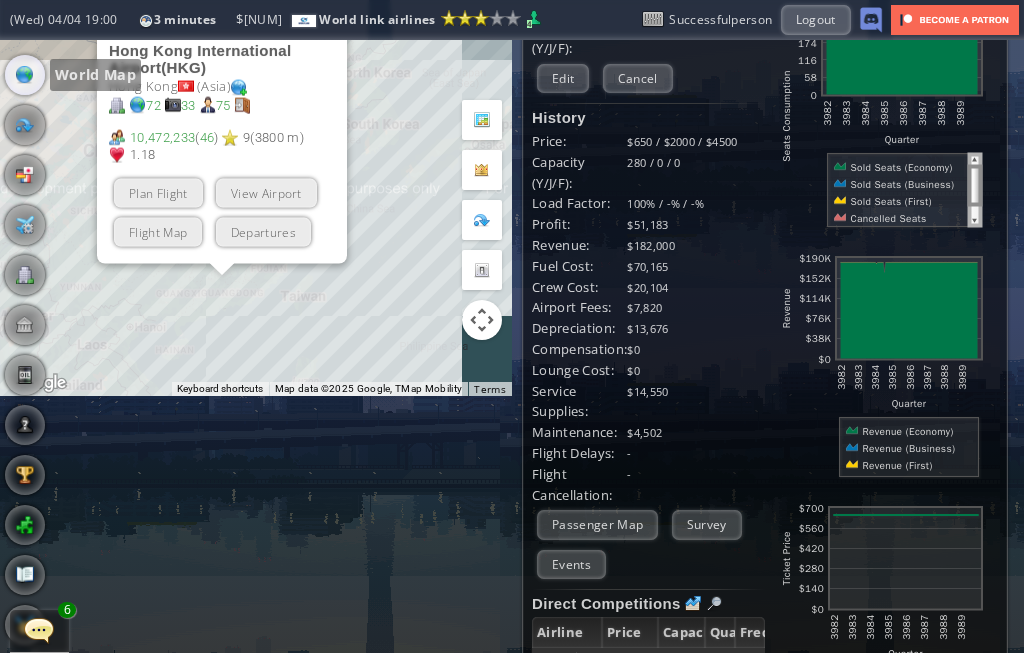 click at bounding box center (311, 17) 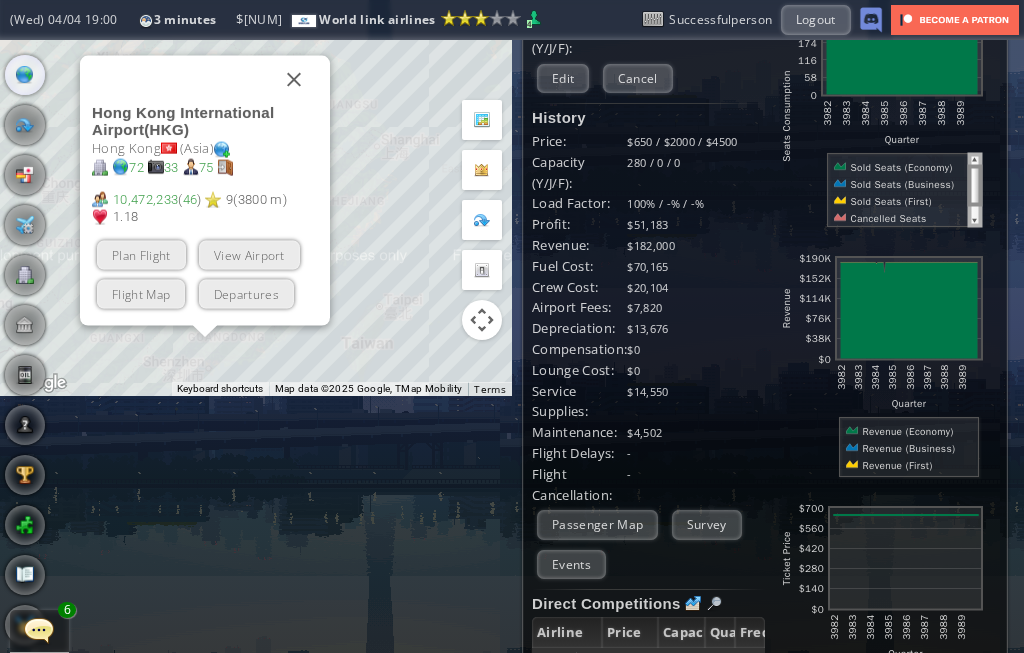 click at bounding box center [294, 79] 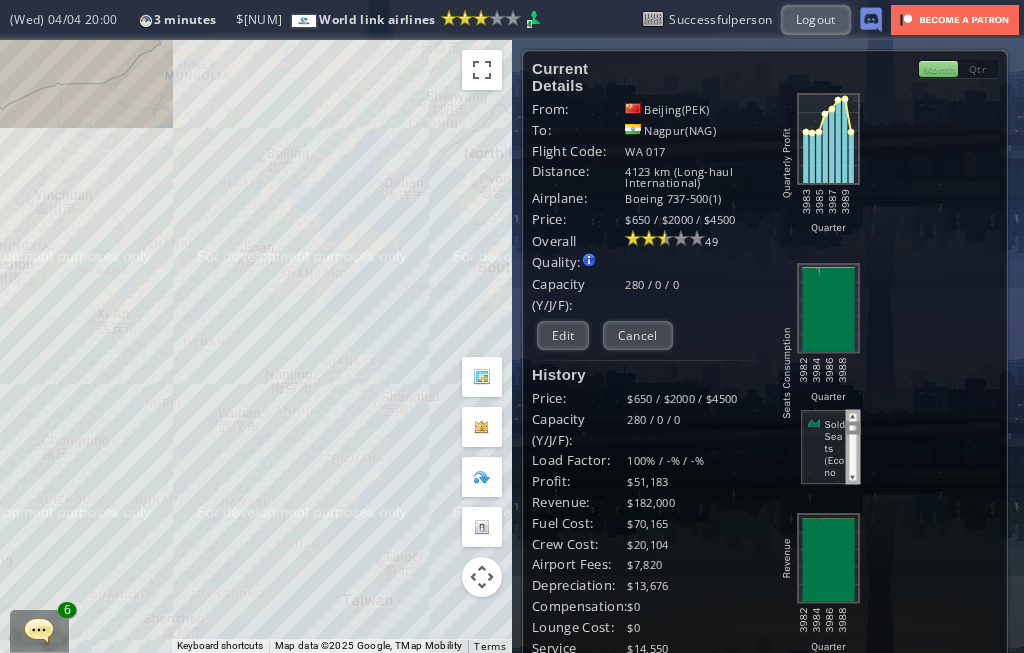 scroll, scrollTop: 0, scrollLeft: 0, axis: both 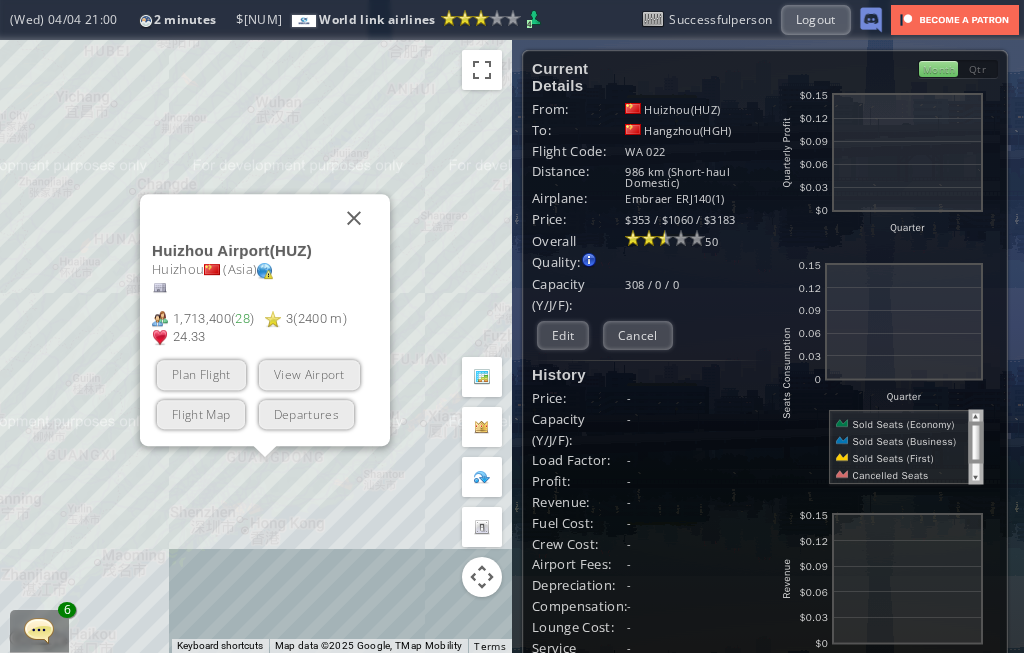 click on "Plan Flight
View Airport
Flight Map
Departures" at bounding box center (265, 394) 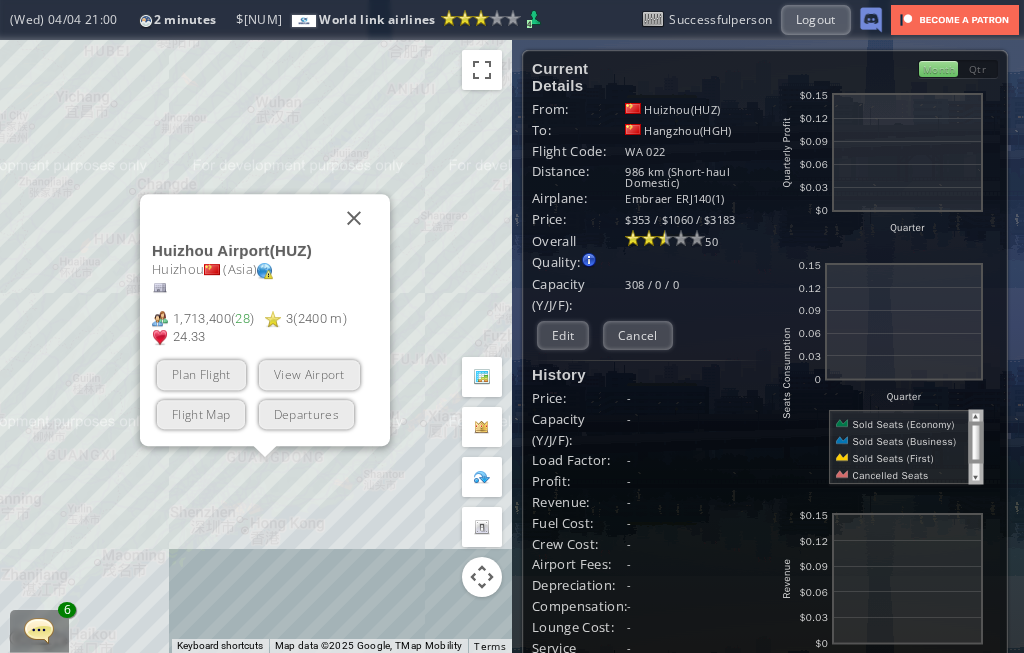 click at bounding box center (354, 218) 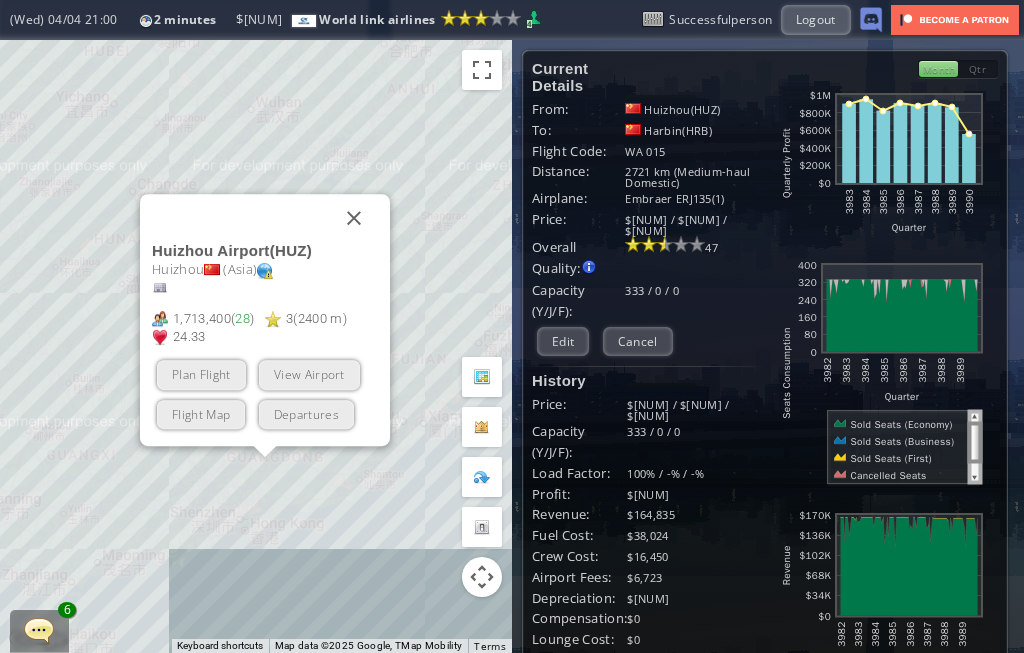 click on "View Airport" at bounding box center (309, 374) 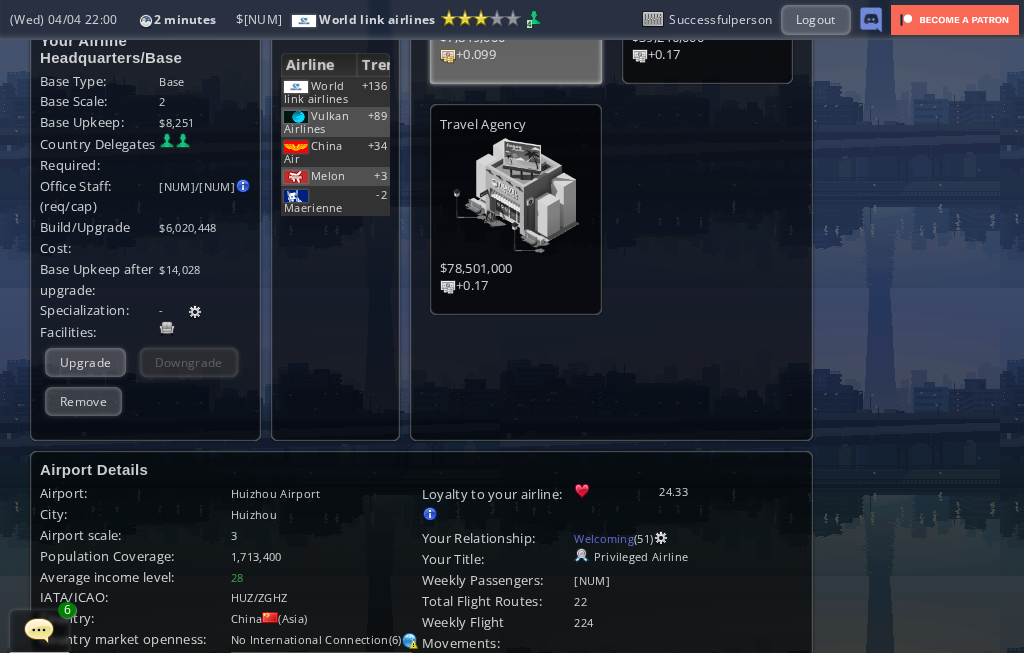 scroll, scrollTop: 215, scrollLeft: 0, axis: vertical 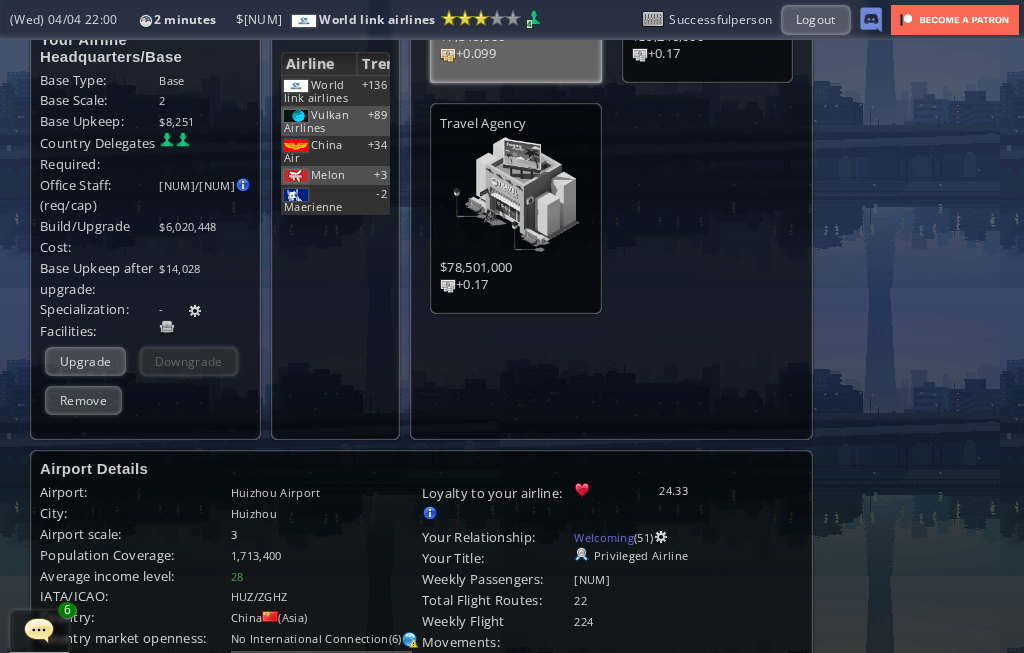 click on "Upgrade" at bounding box center [85, 361] 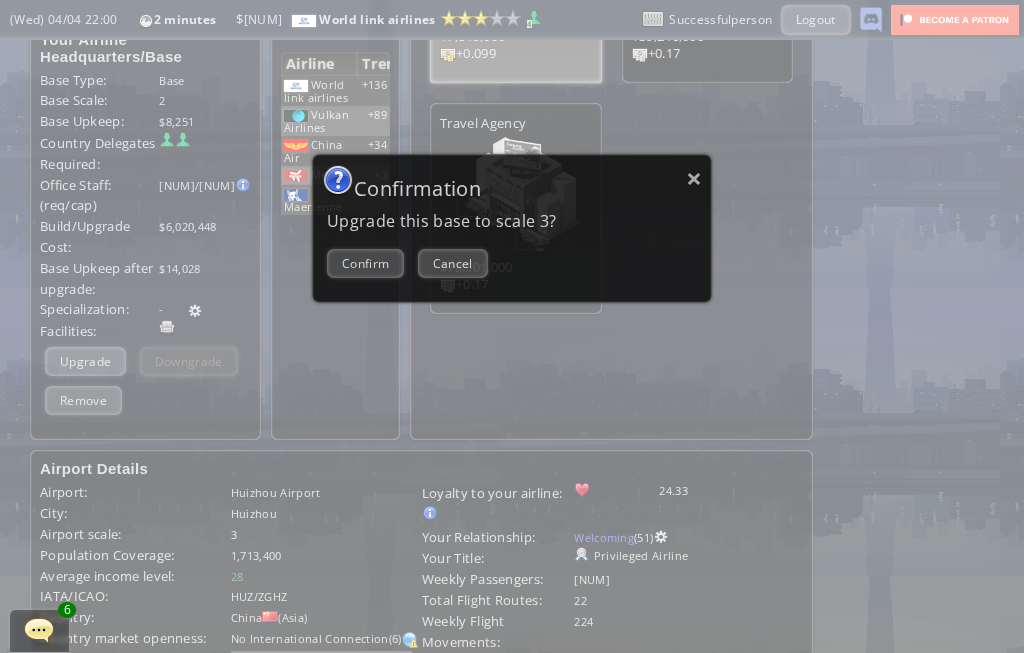 click on "Confirm" at bounding box center (365, 263) 